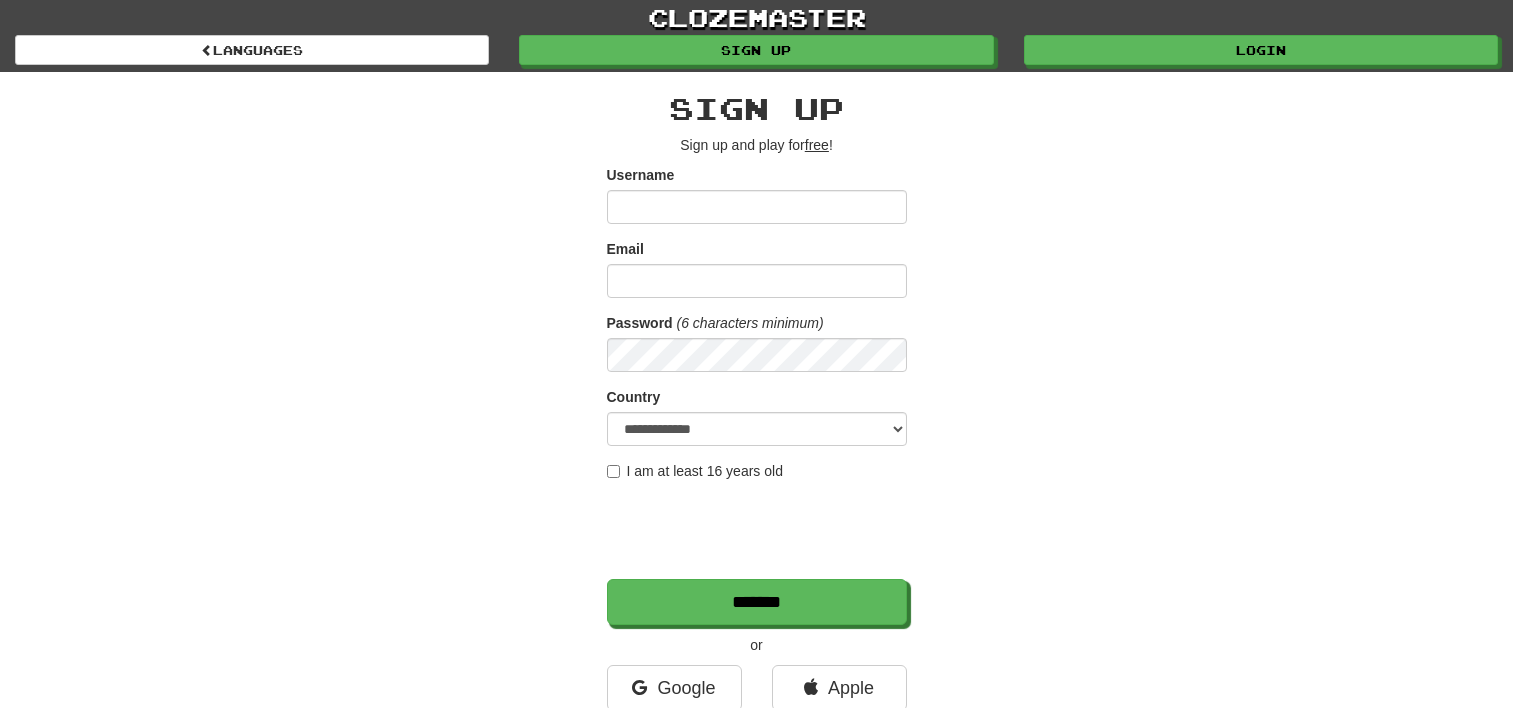 scroll, scrollTop: 0, scrollLeft: 0, axis: both 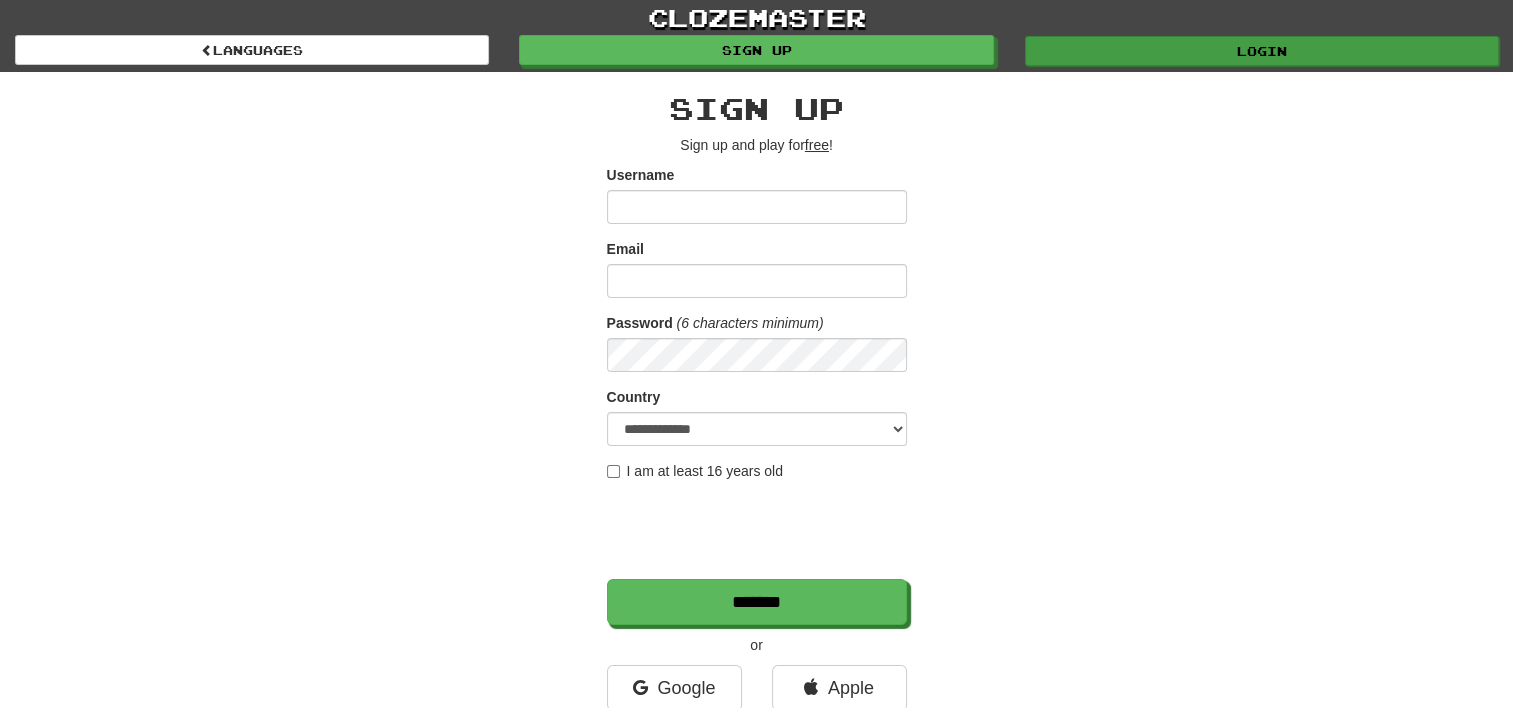 type on "*******" 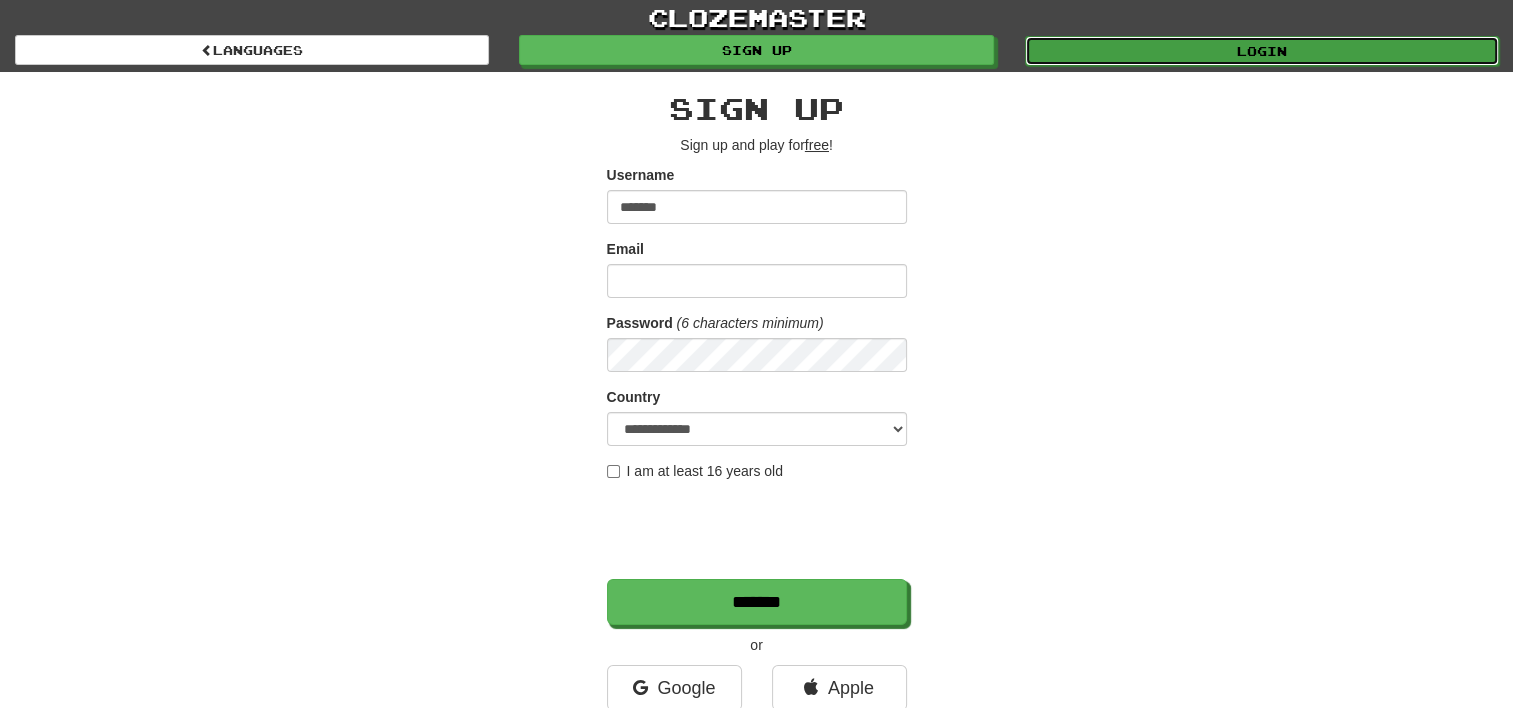 click on "Login" at bounding box center [1262, 51] 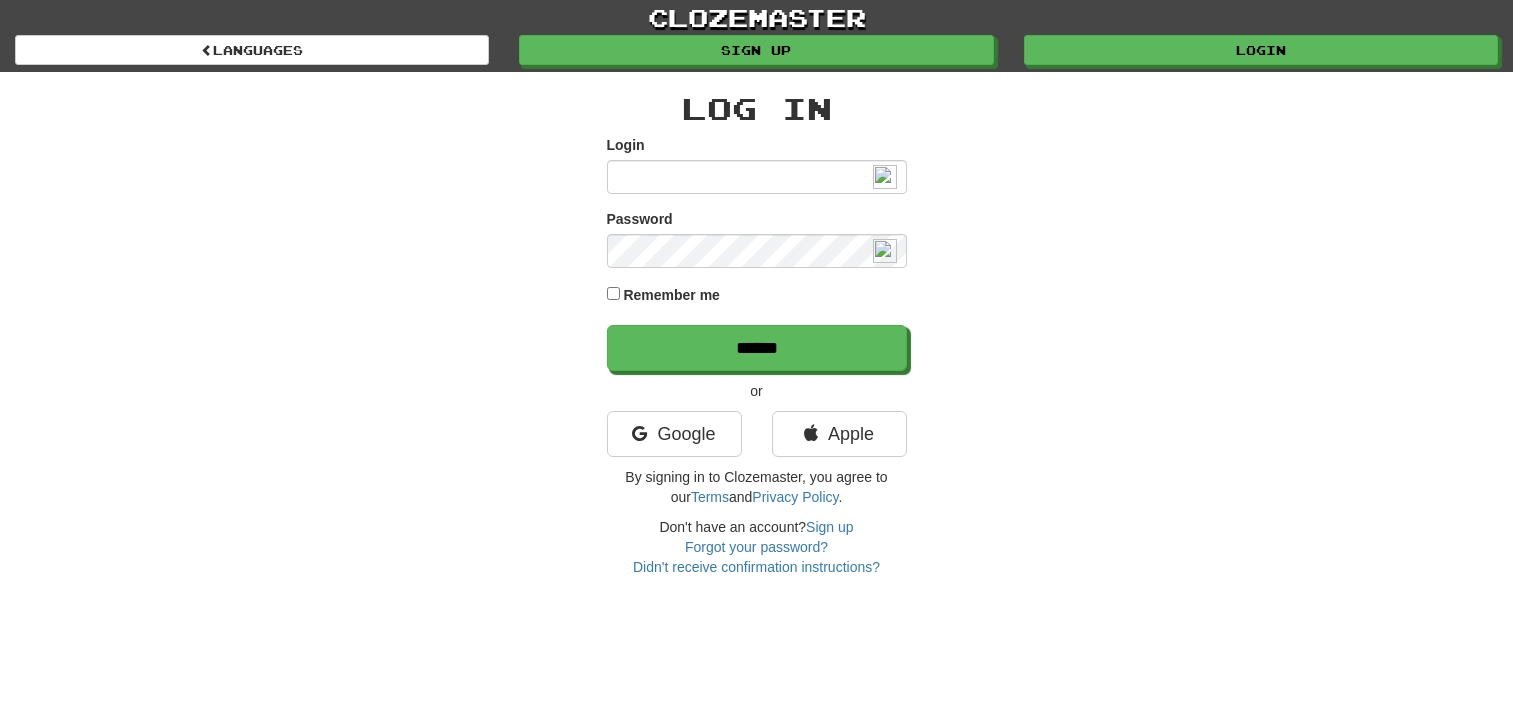 scroll, scrollTop: 0, scrollLeft: 0, axis: both 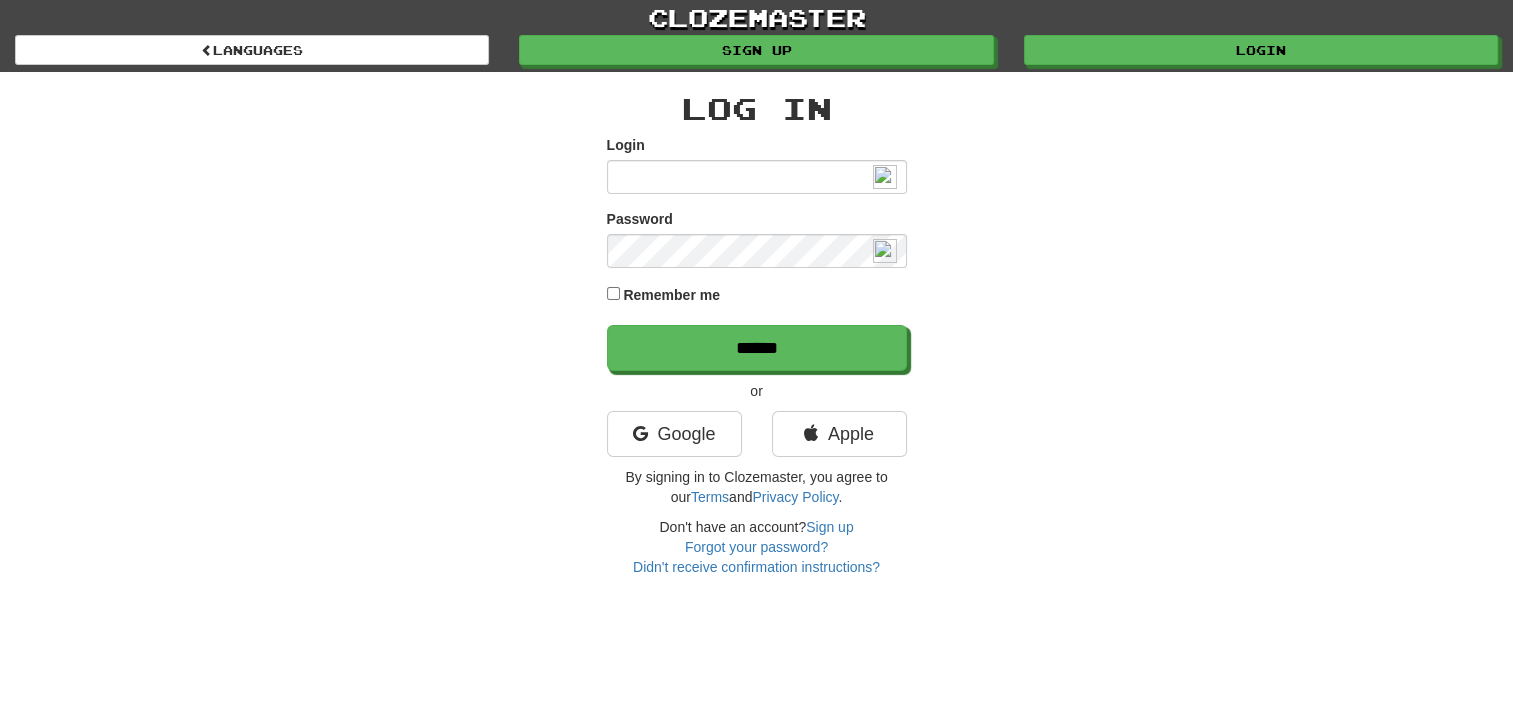 type on "*******" 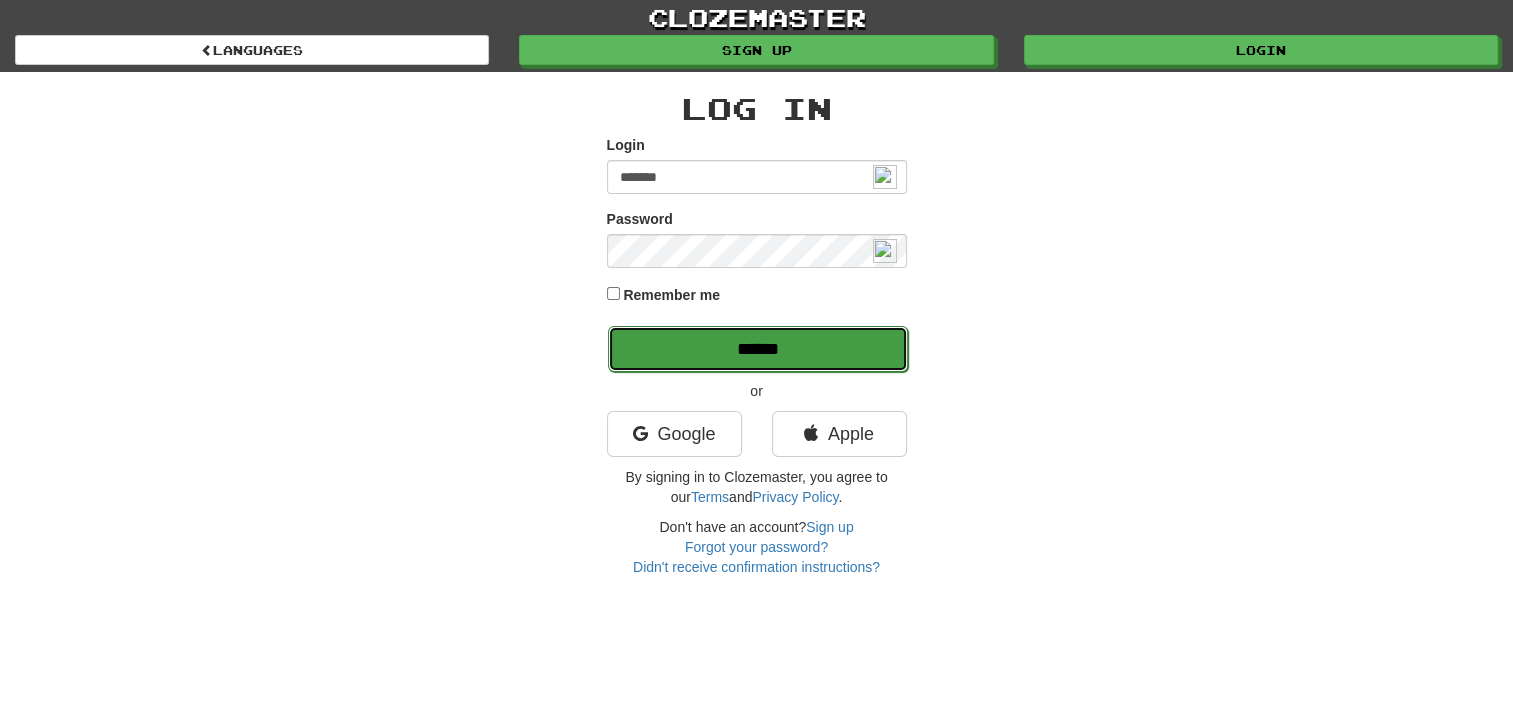 click on "******" at bounding box center (758, 349) 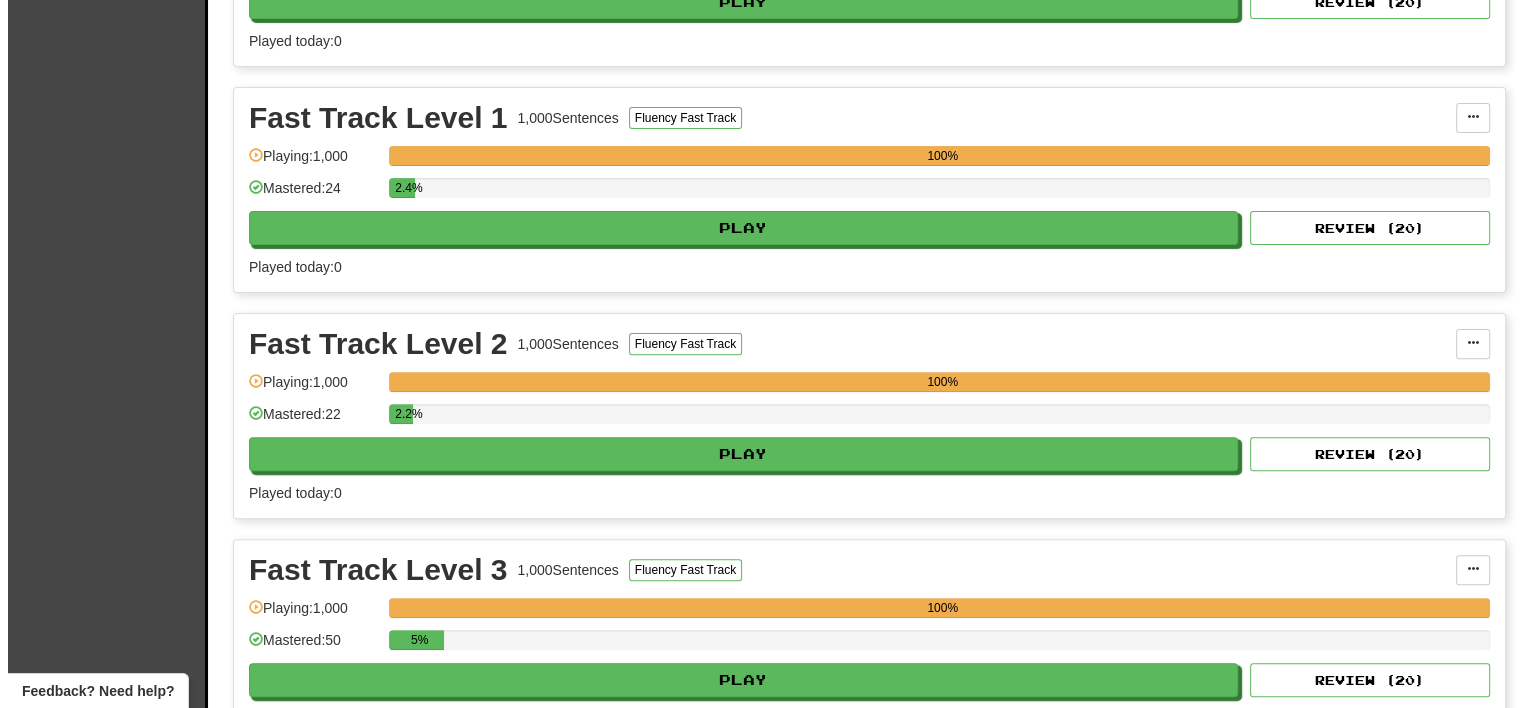 scroll, scrollTop: 1200, scrollLeft: 0, axis: vertical 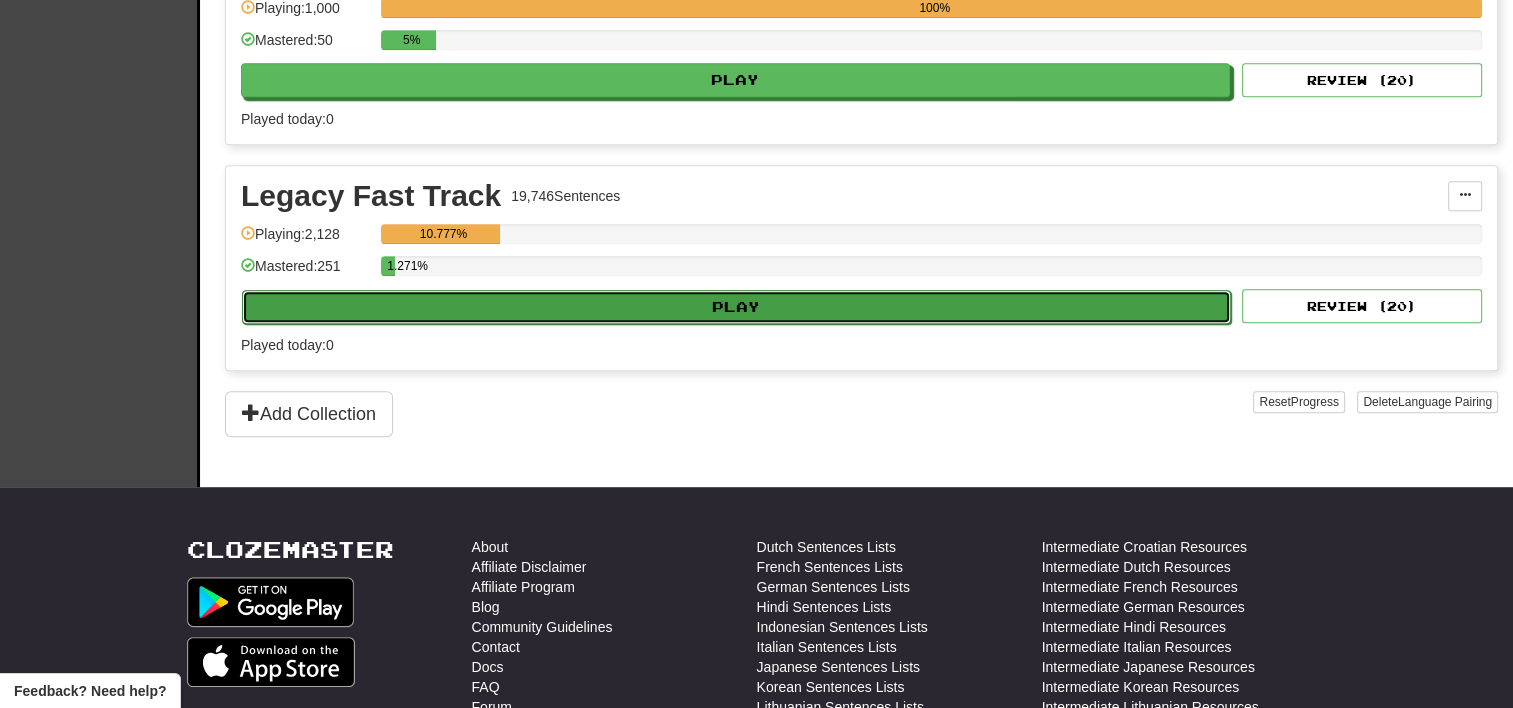 click on "Play" at bounding box center [736, 307] 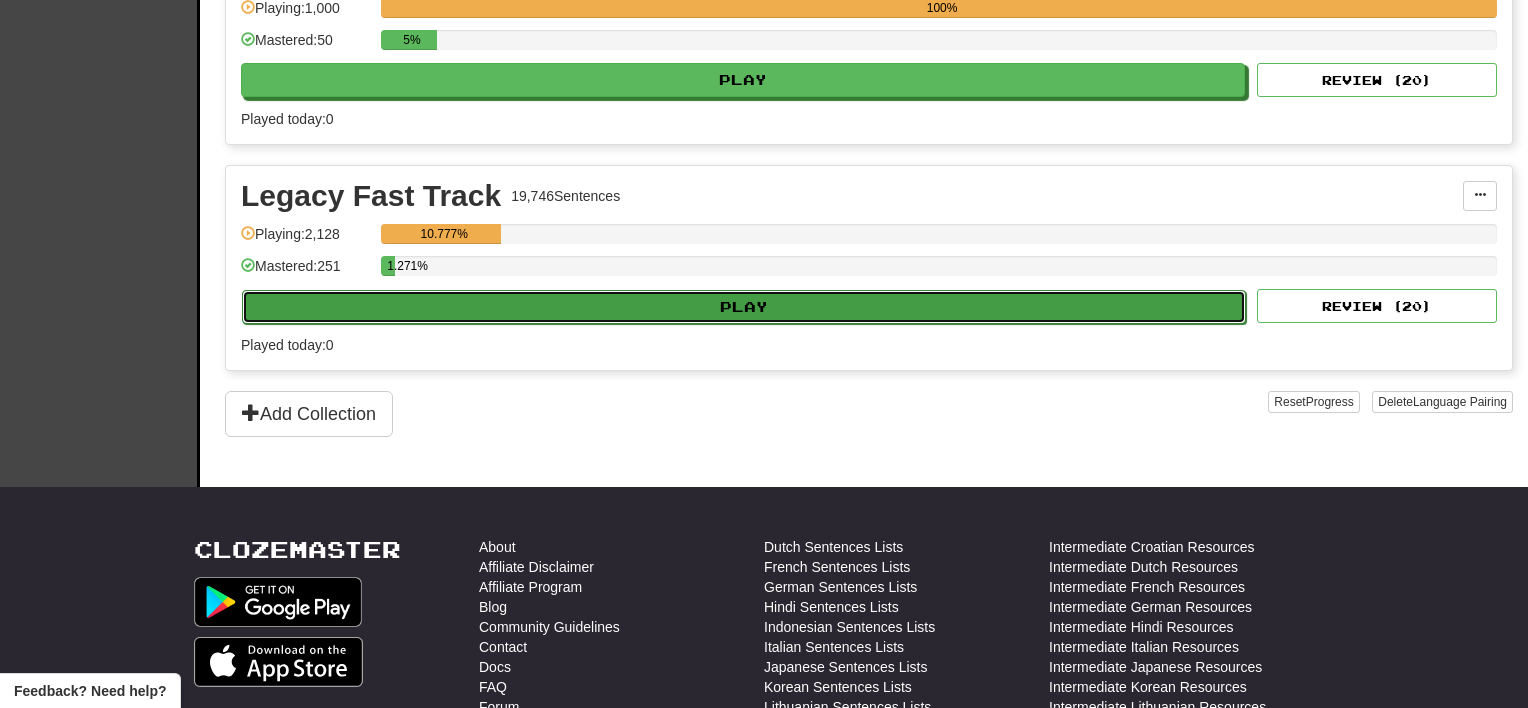 select on "**" 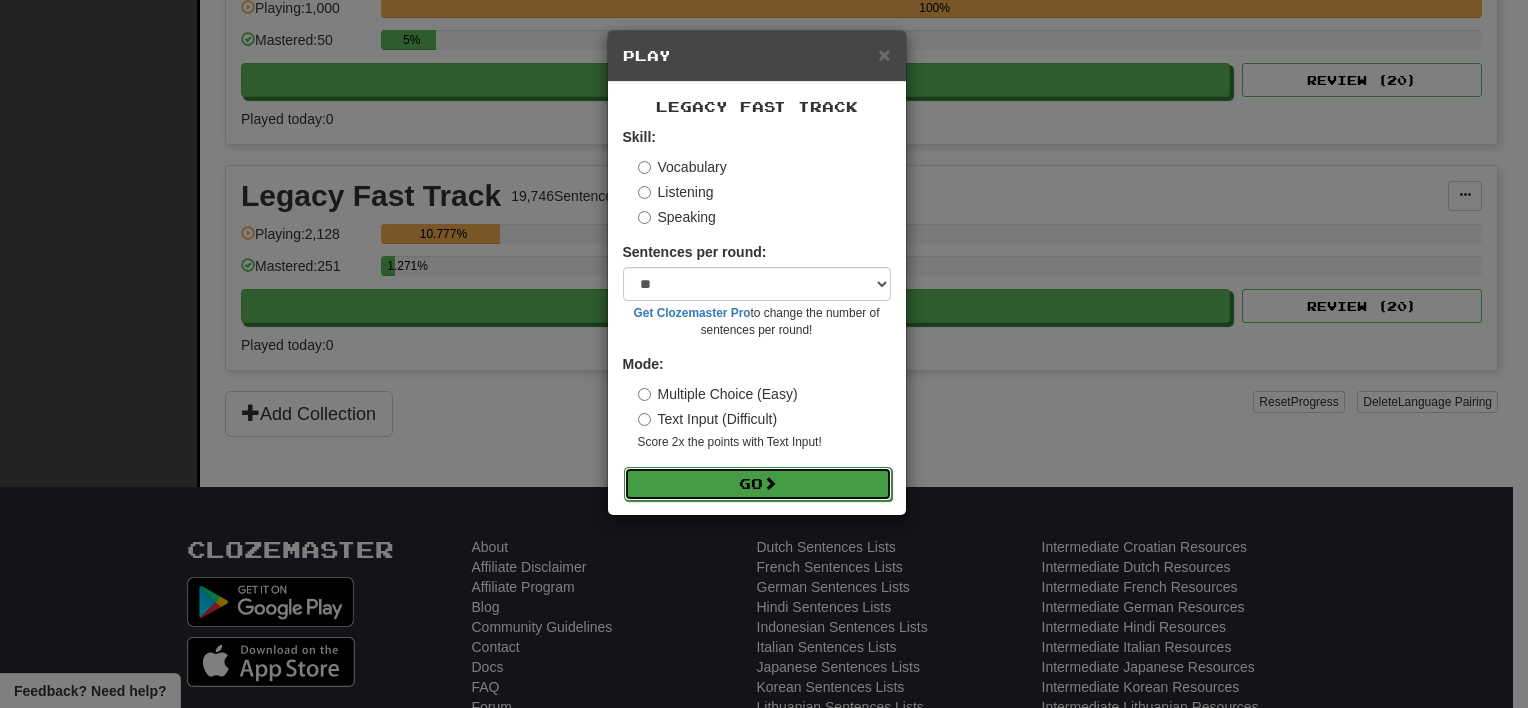 click on "Go" at bounding box center [758, 484] 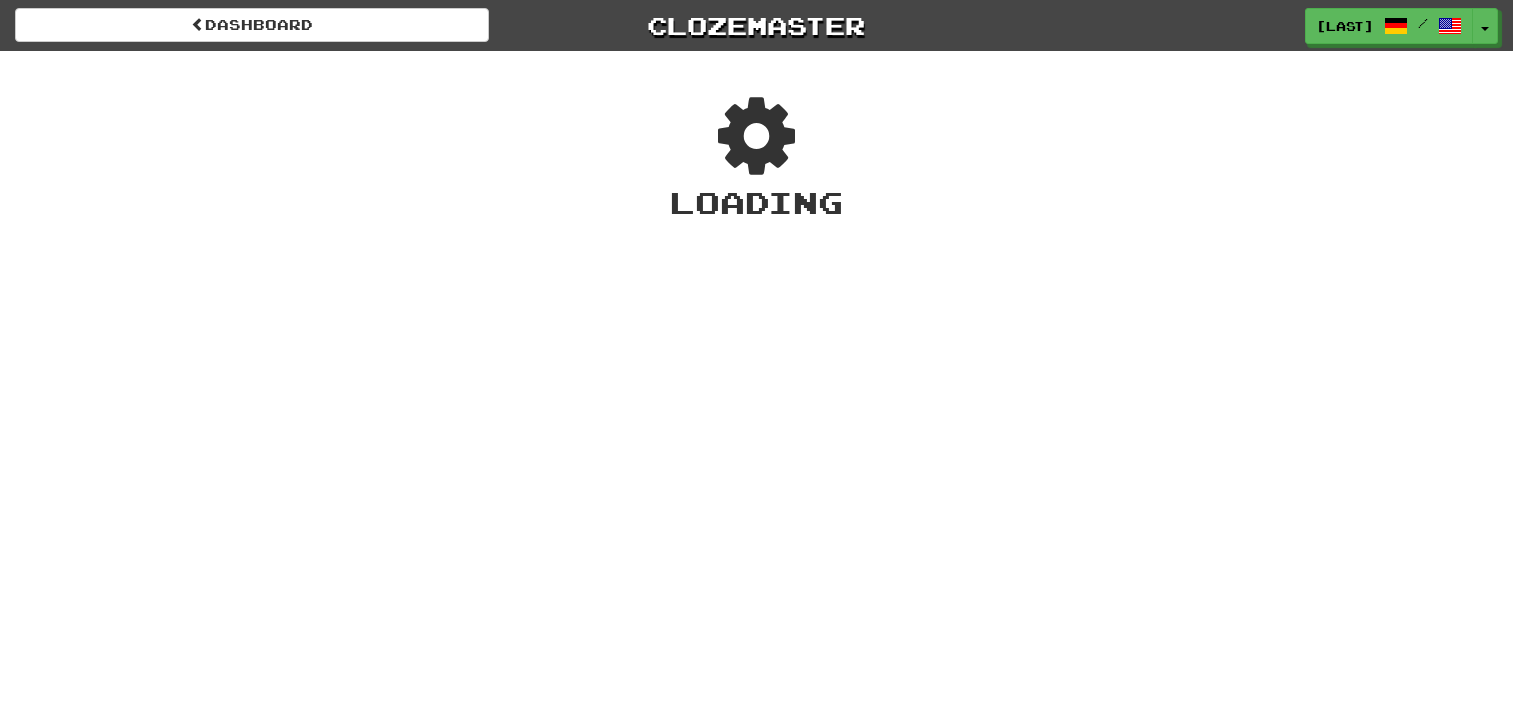 scroll, scrollTop: 0, scrollLeft: 0, axis: both 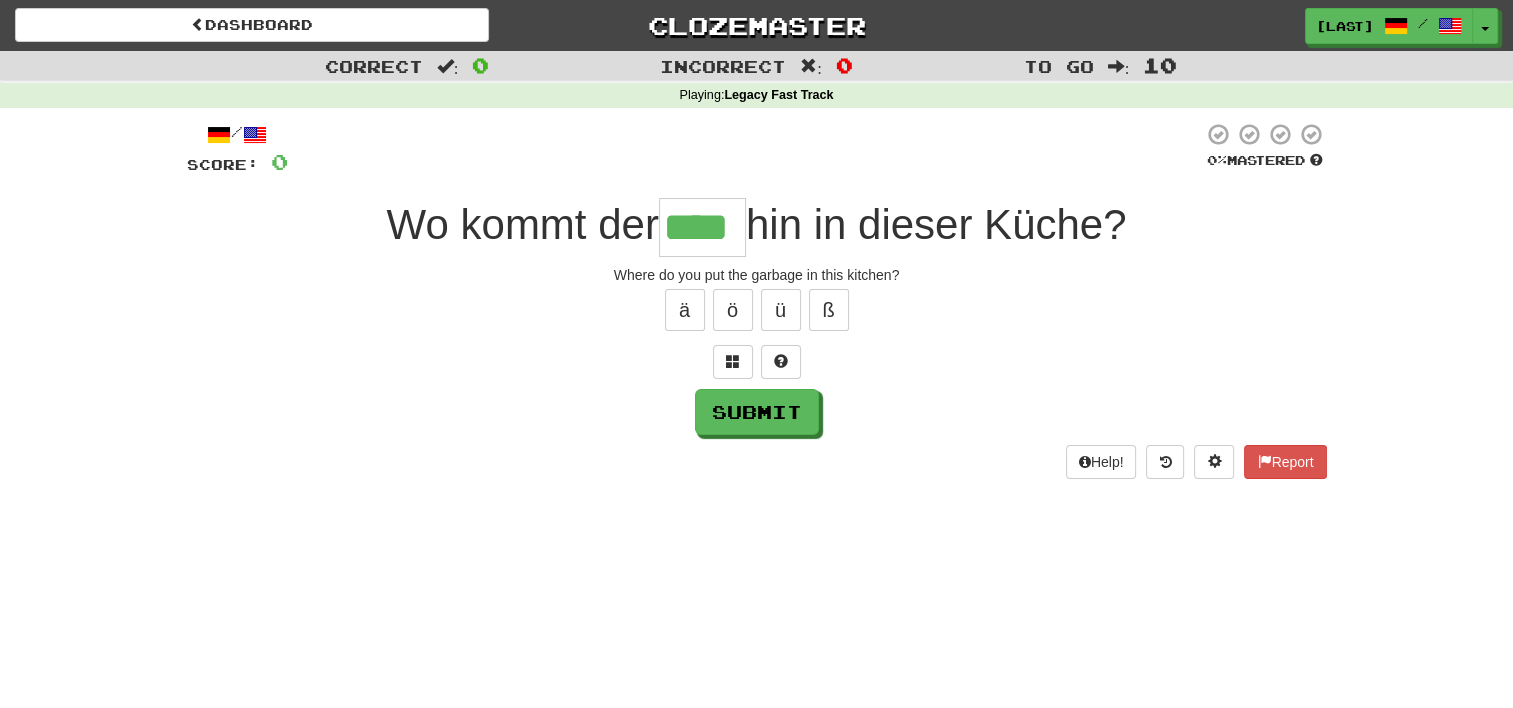 type on "****" 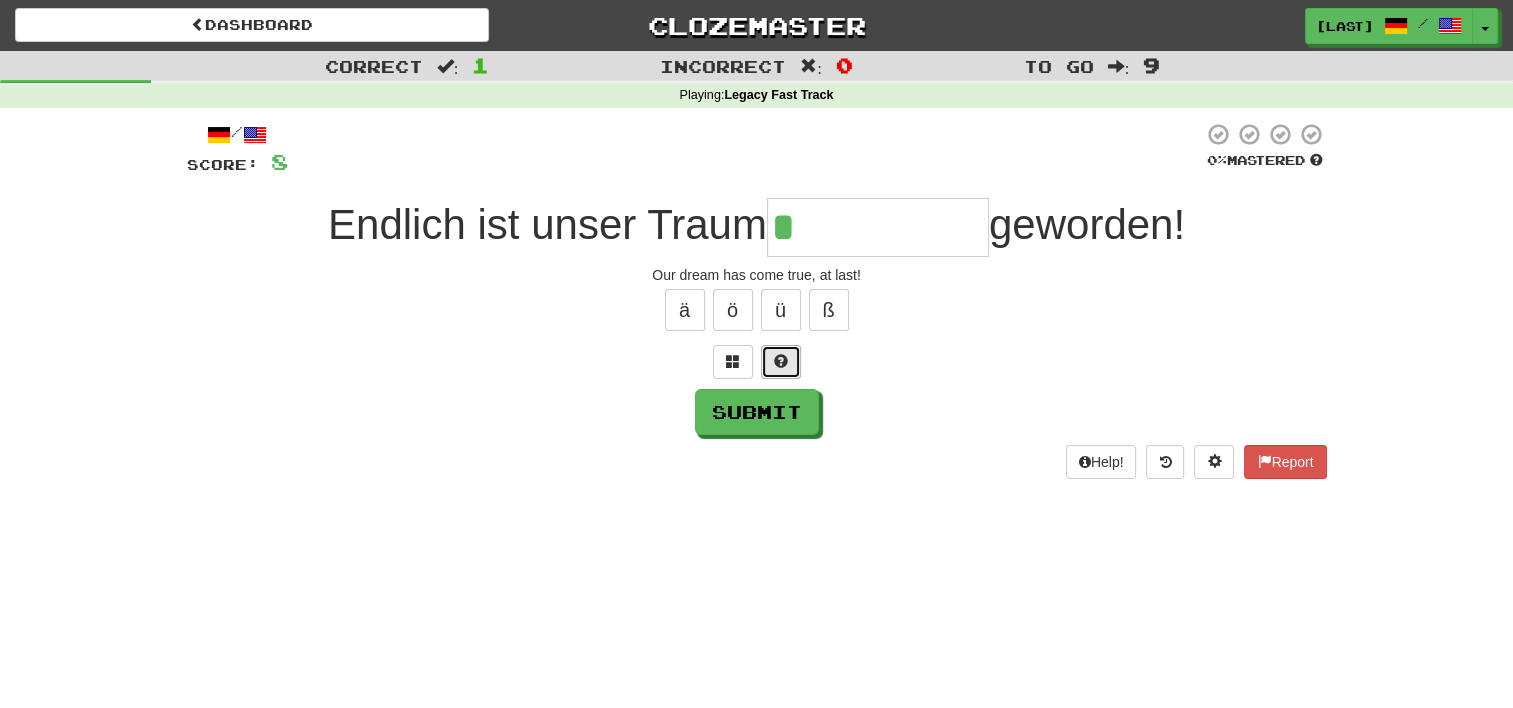 click at bounding box center [781, 362] 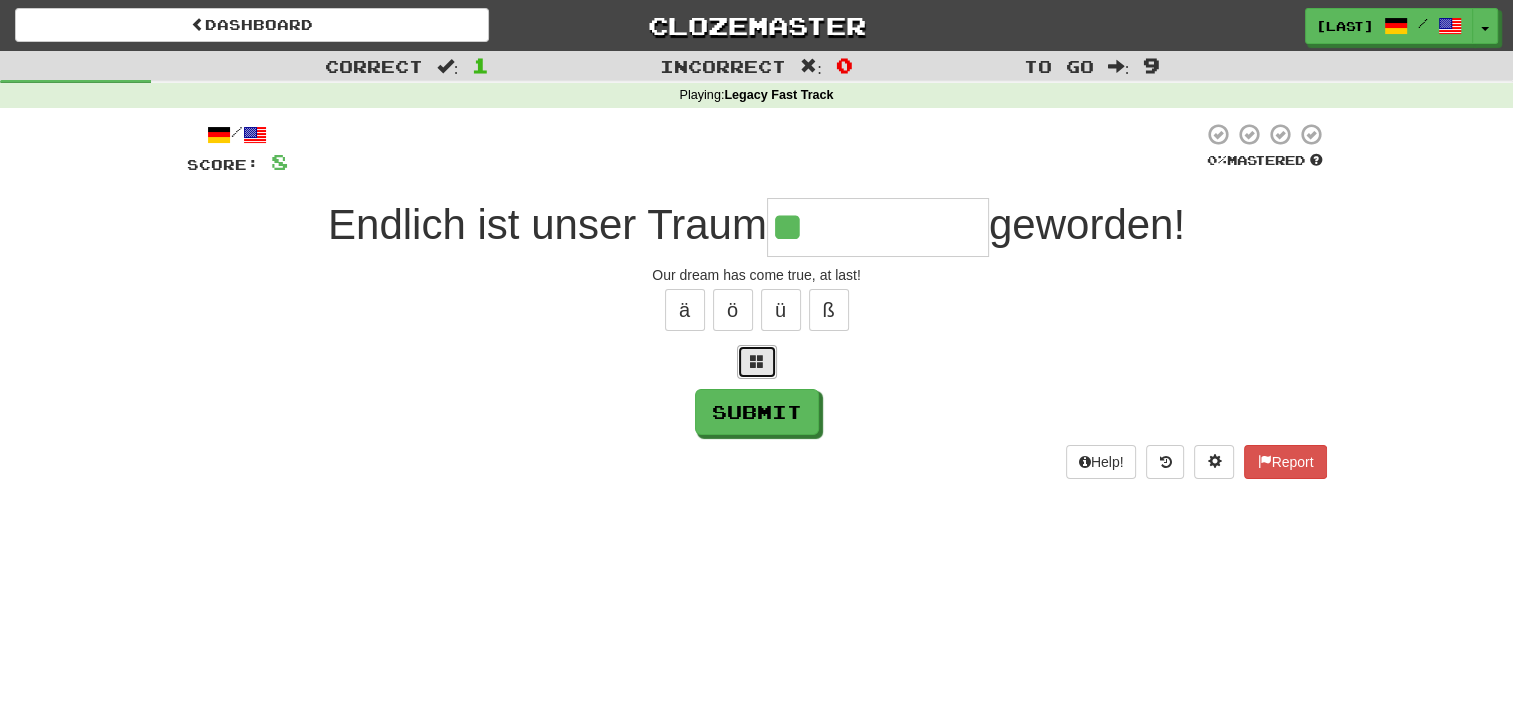click at bounding box center [757, 361] 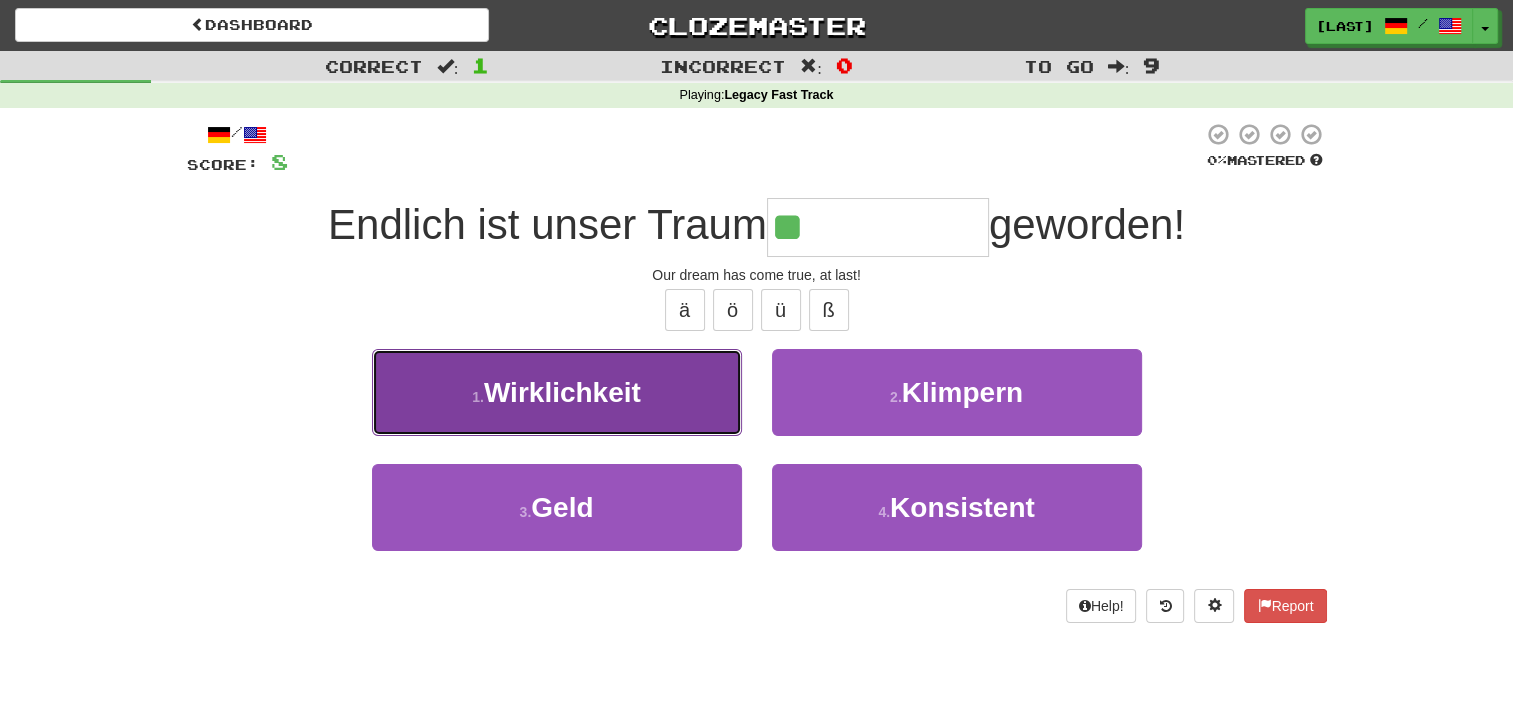 click on "1 .  Wirklichkeit" at bounding box center [557, 392] 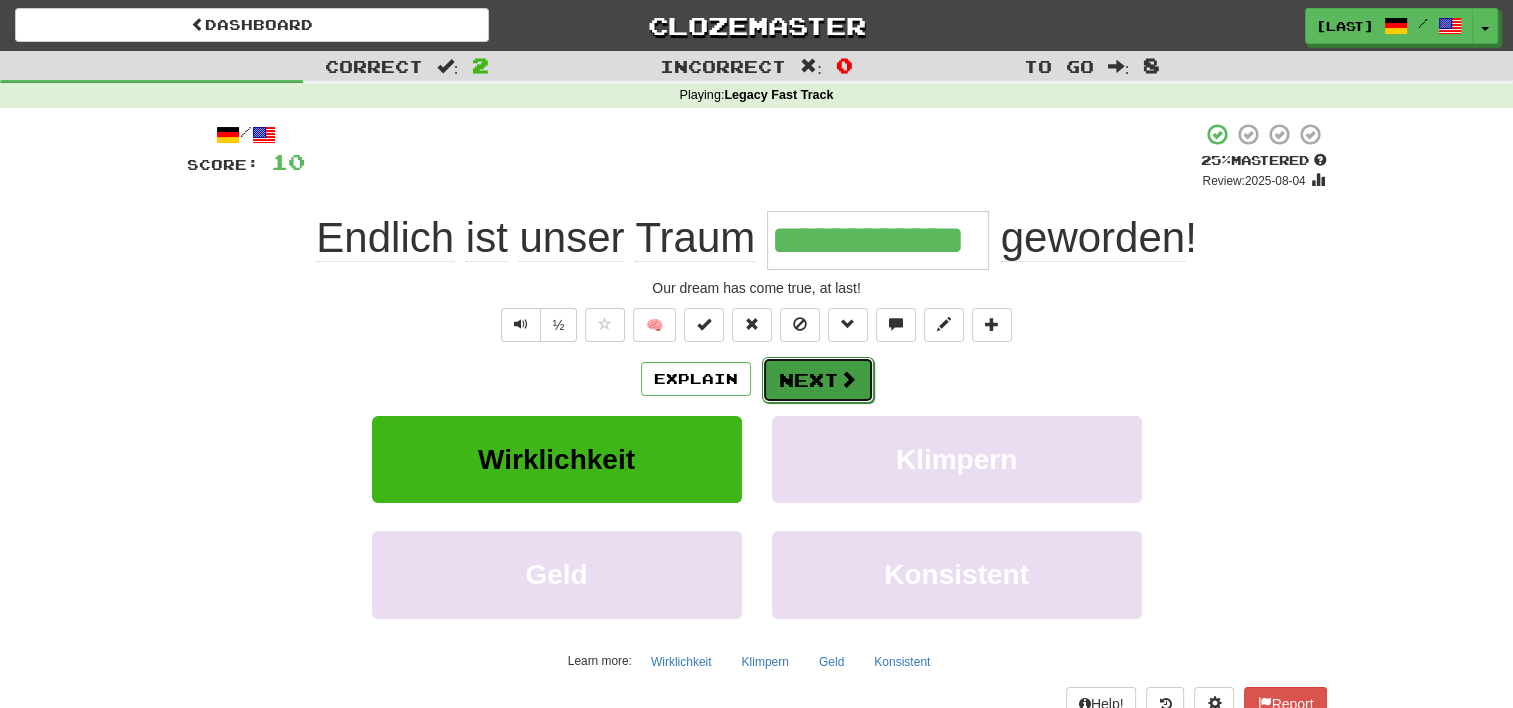 click on "Next" at bounding box center [818, 380] 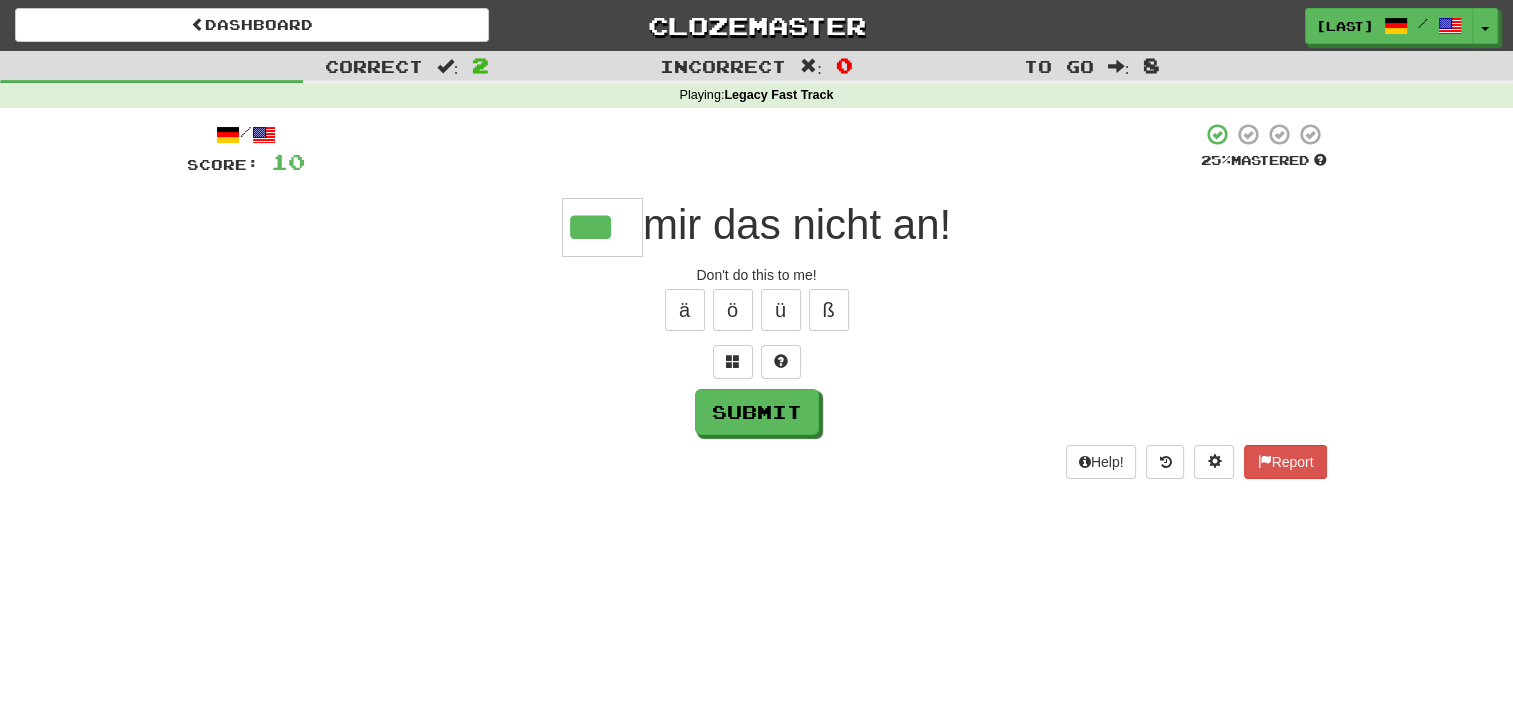type on "***" 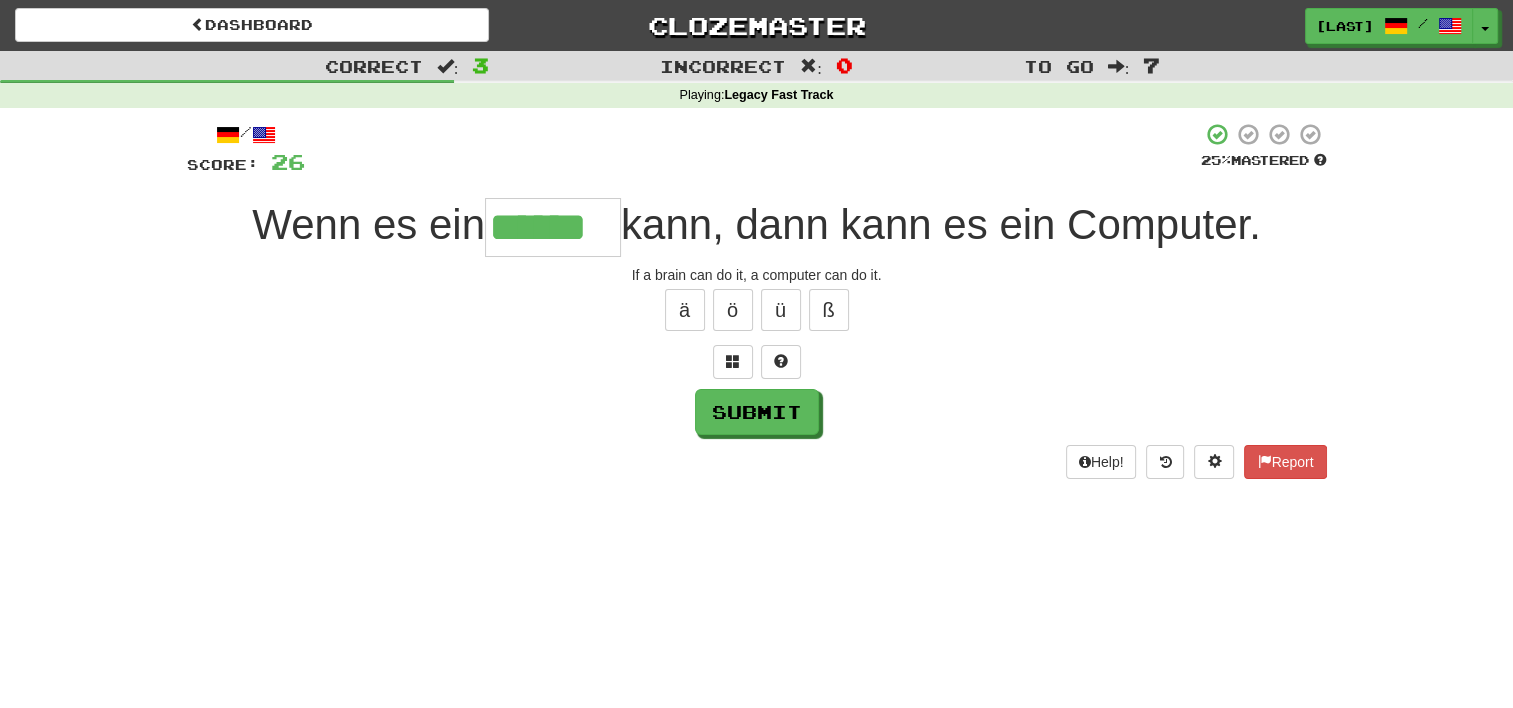 type on "******" 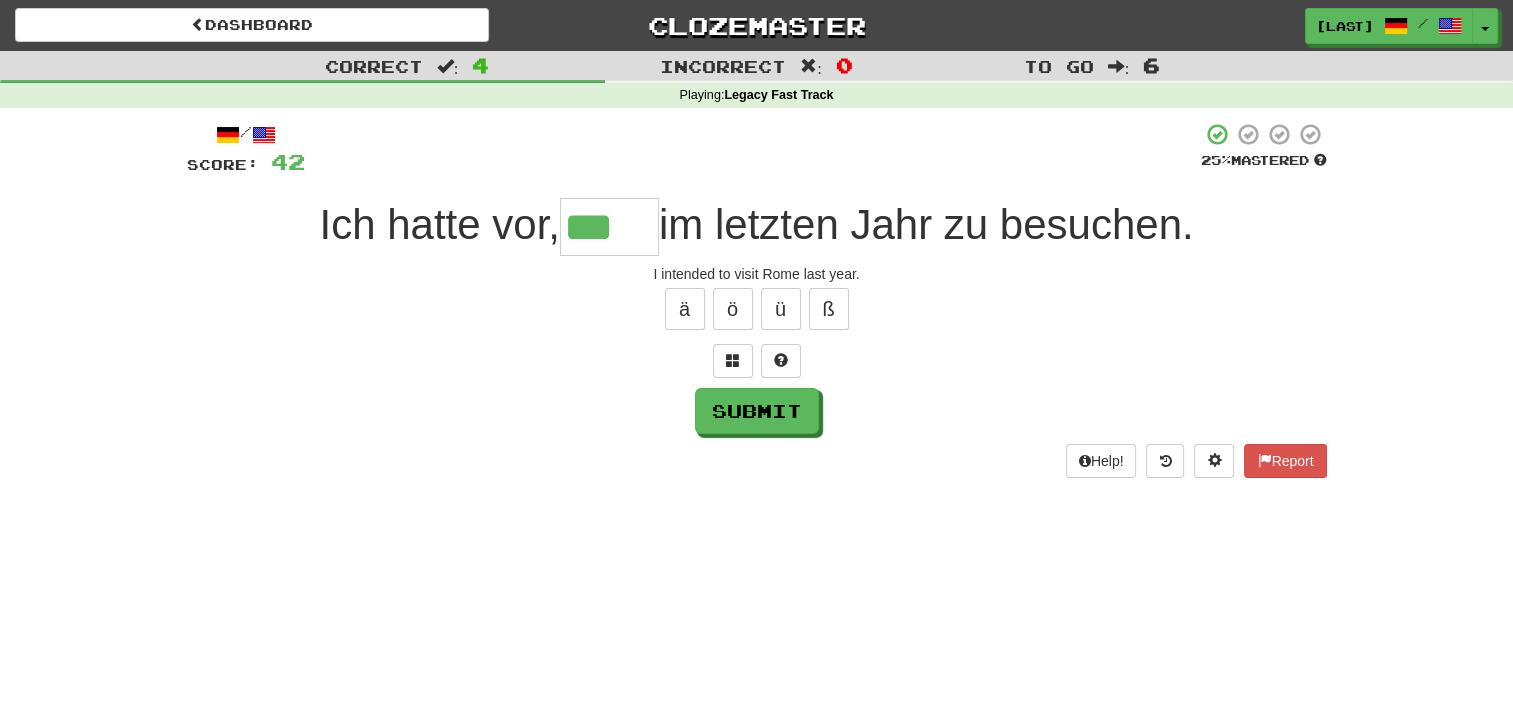 scroll, scrollTop: 0, scrollLeft: 0, axis: both 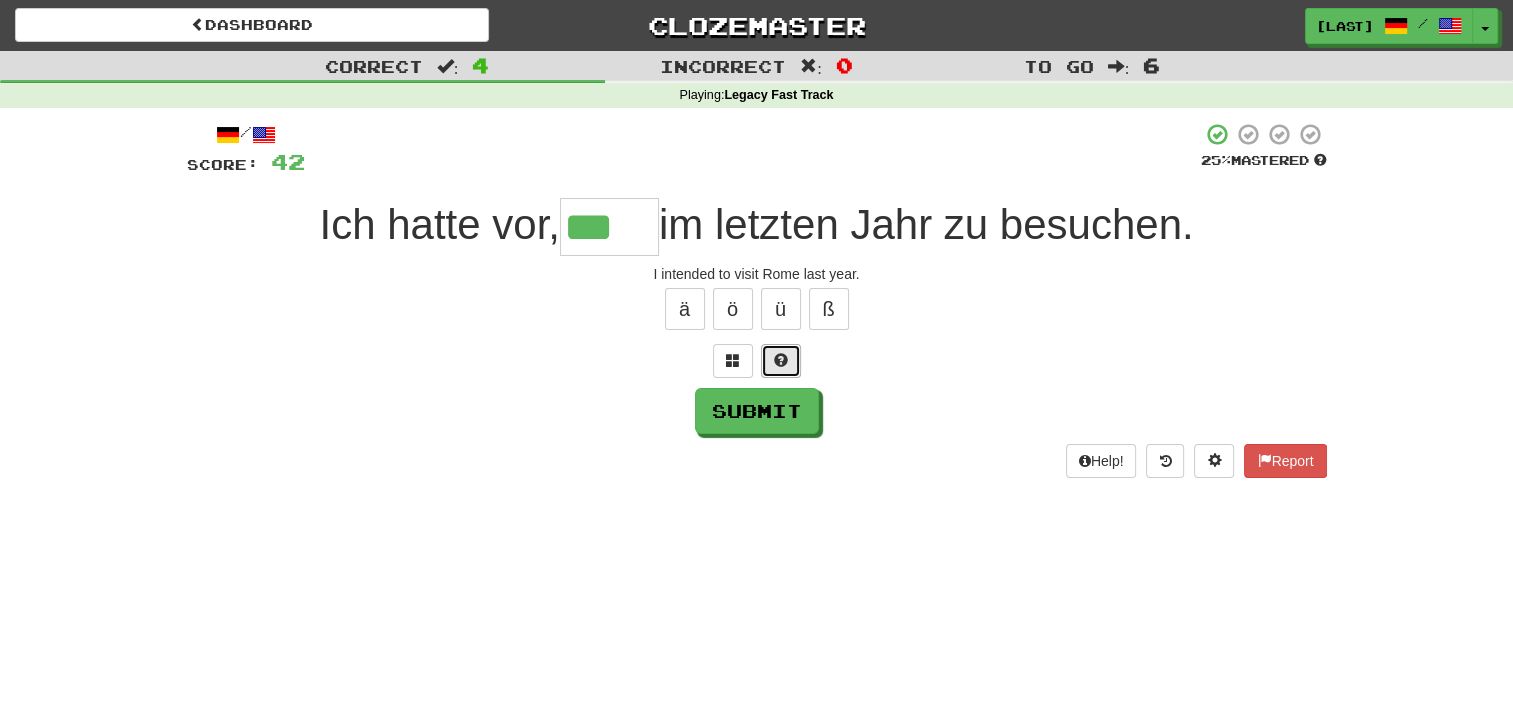 click at bounding box center (781, 360) 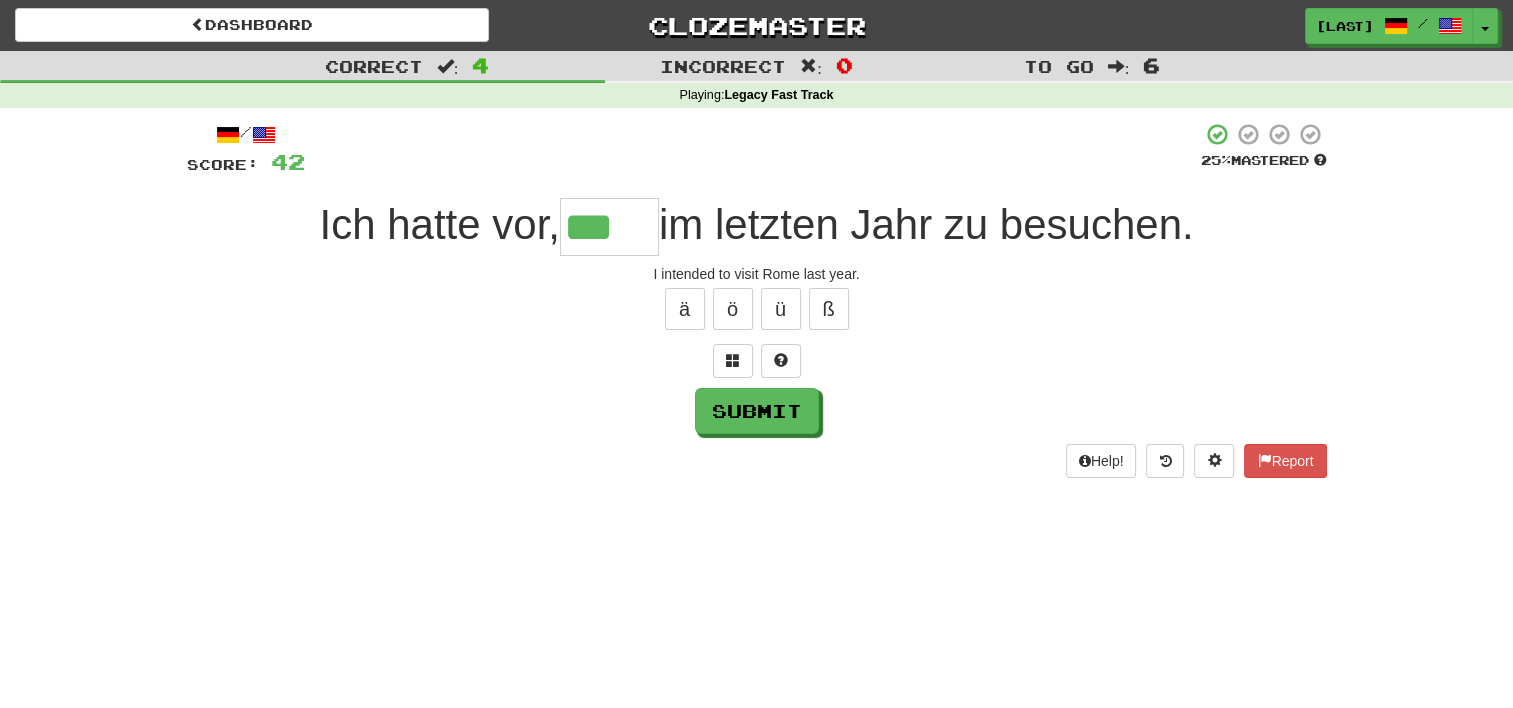 type on "***" 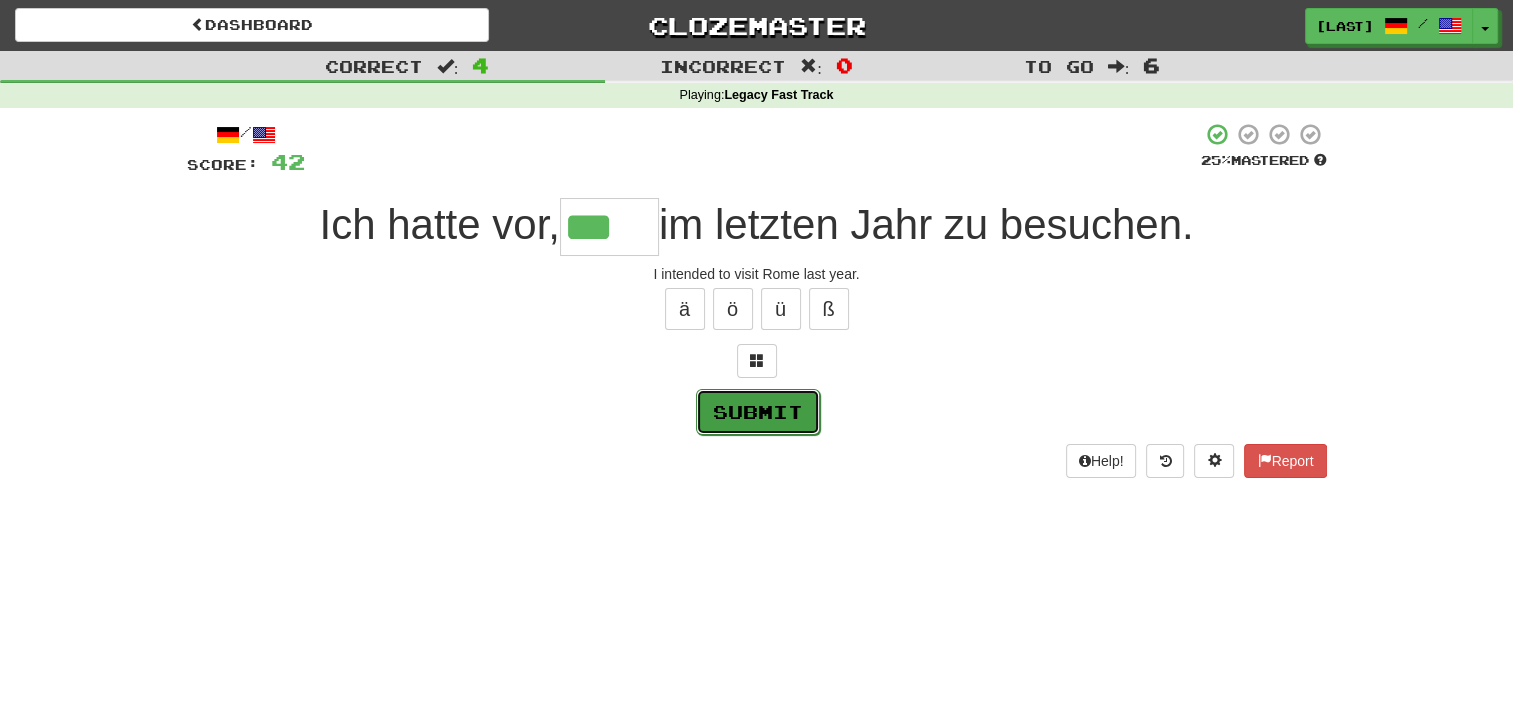 click on "Submit" at bounding box center [758, 412] 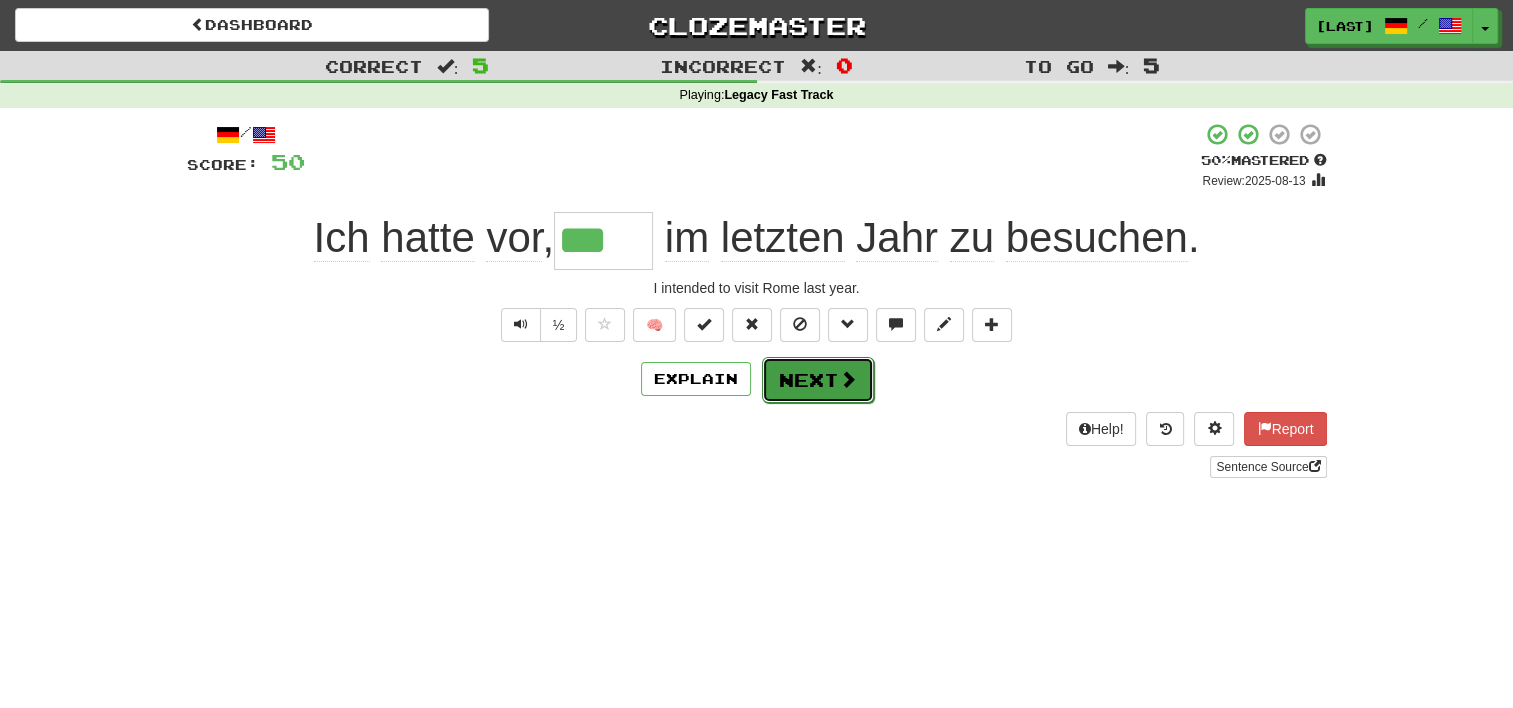 click on "Next" at bounding box center (818, 380) 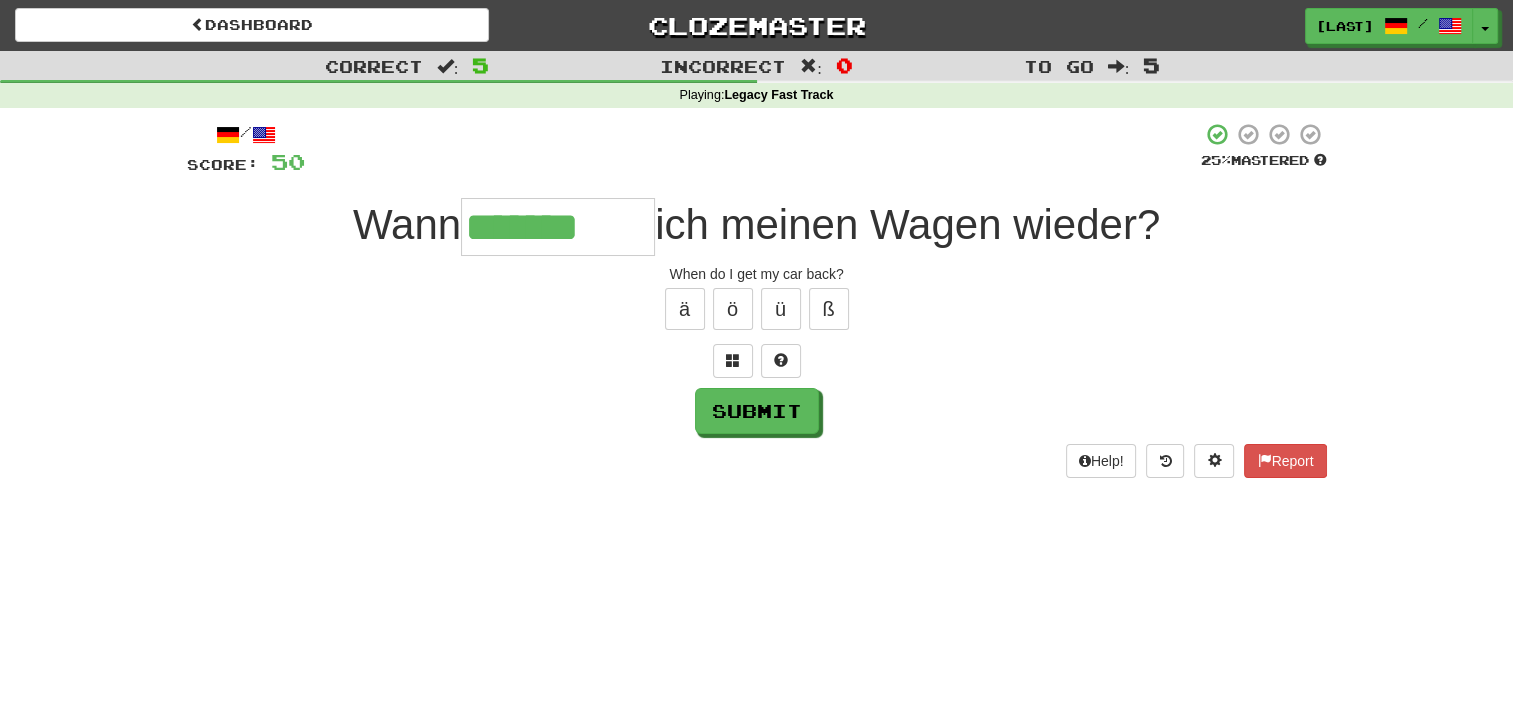 type on "*******" 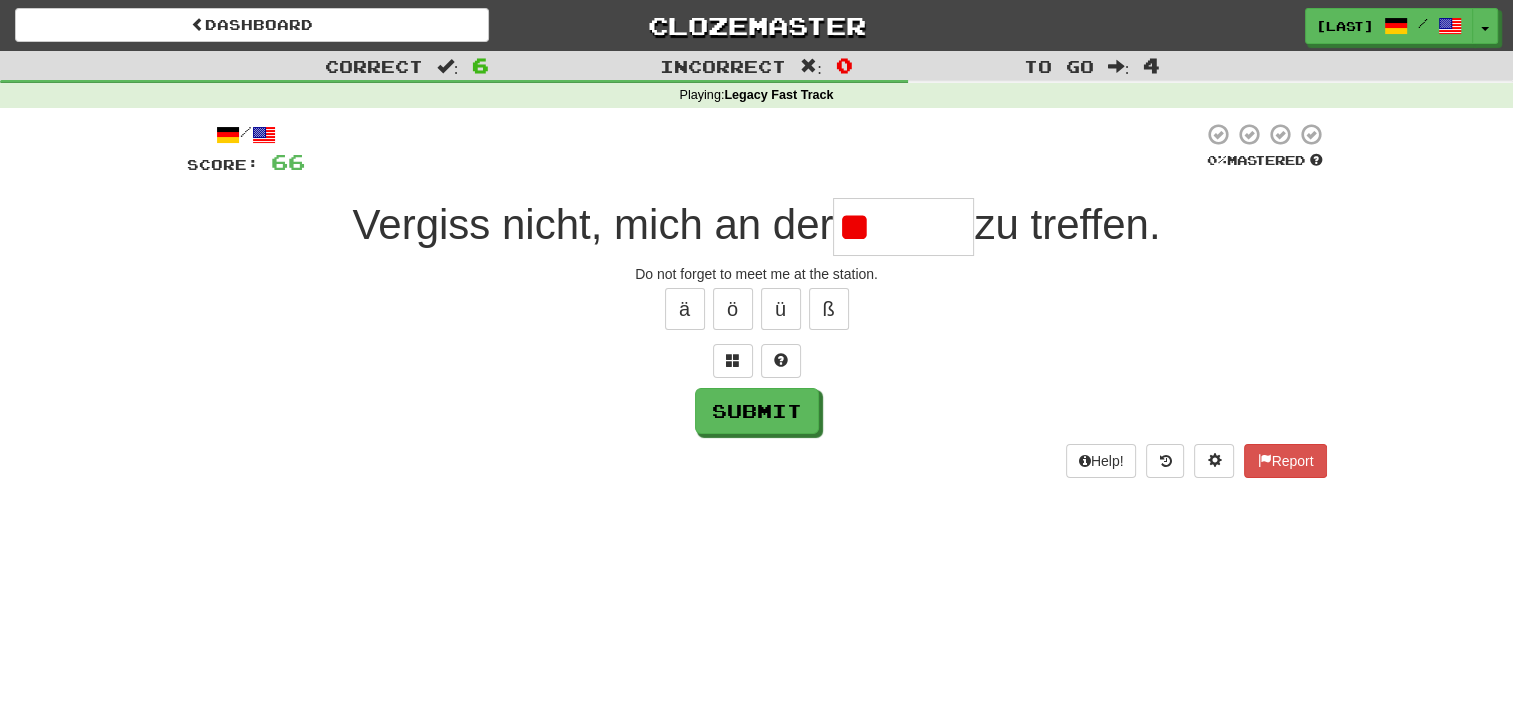 type on "*" 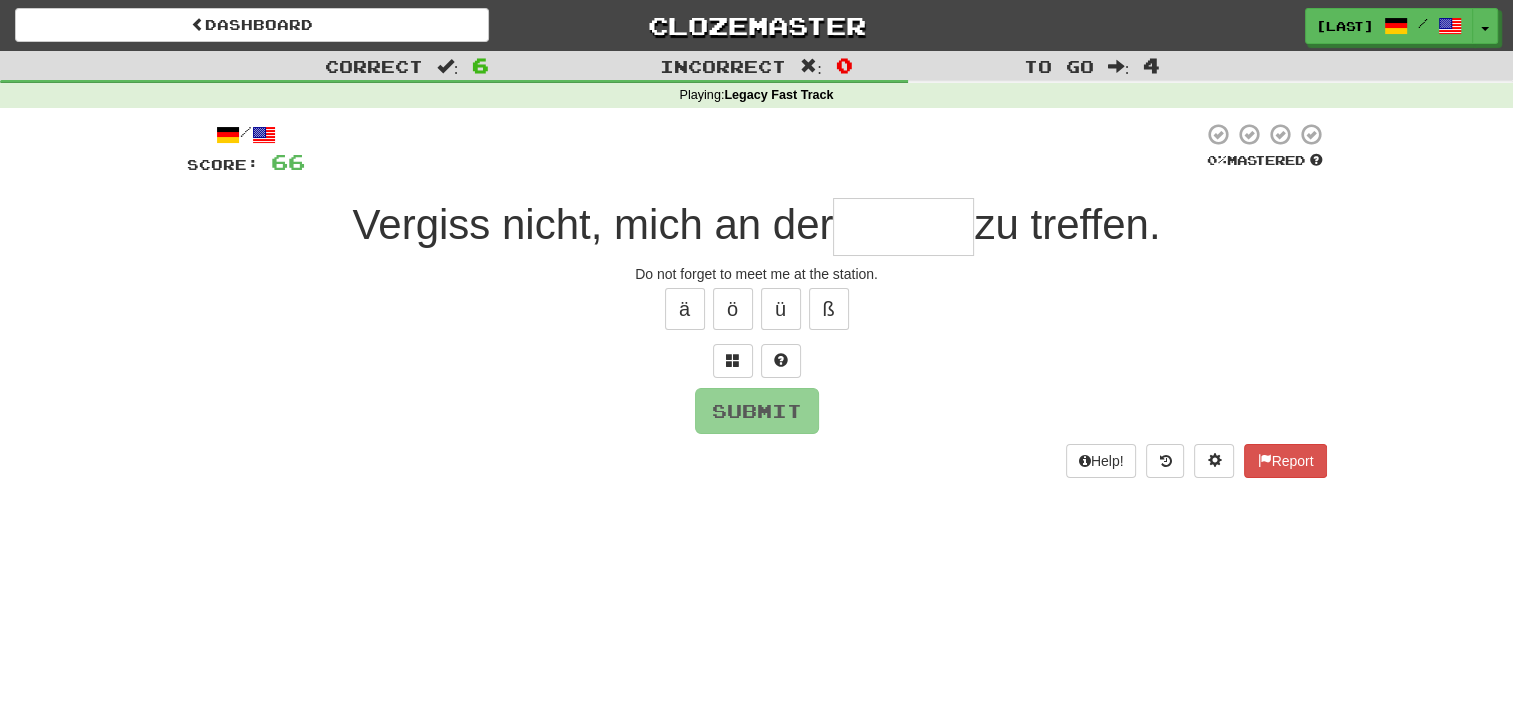 type on "*" 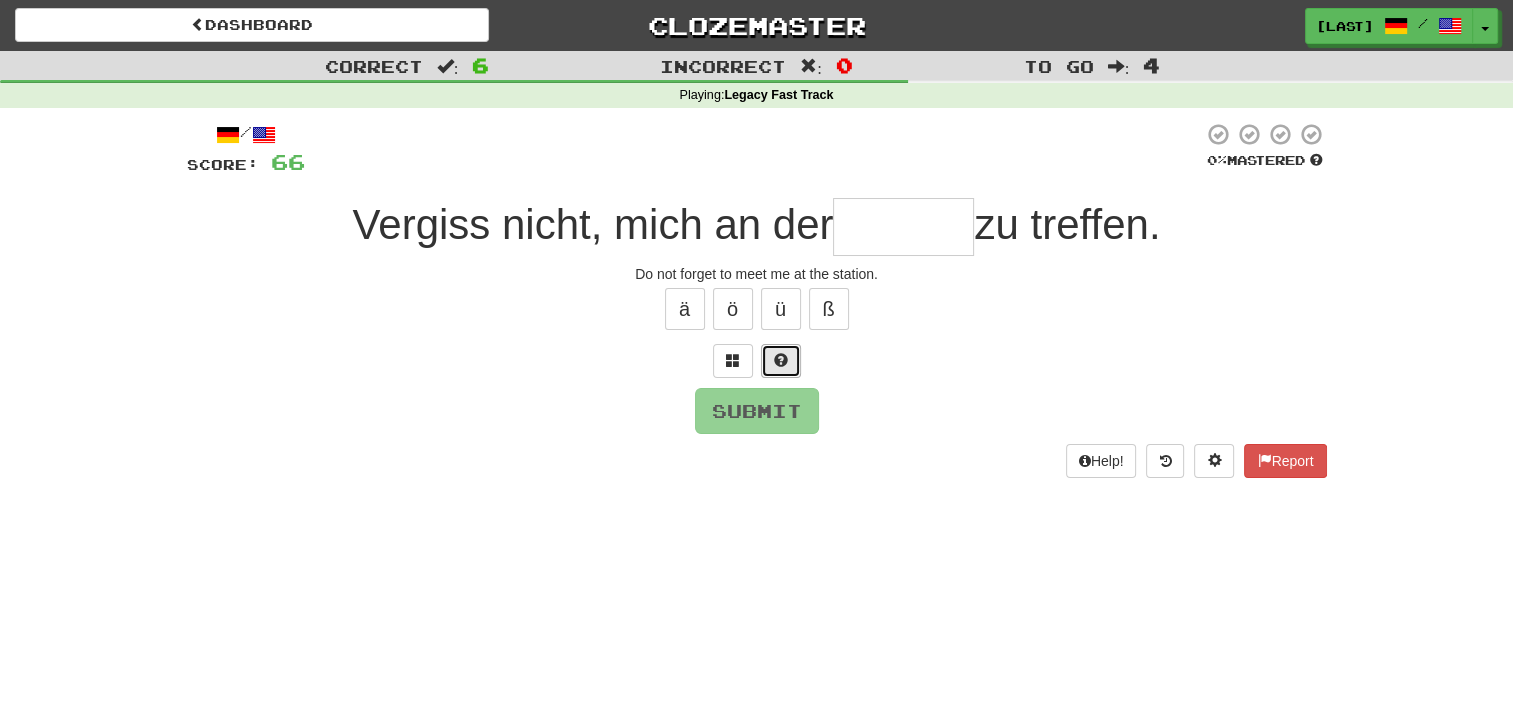 click at bounding box center [781, 360] 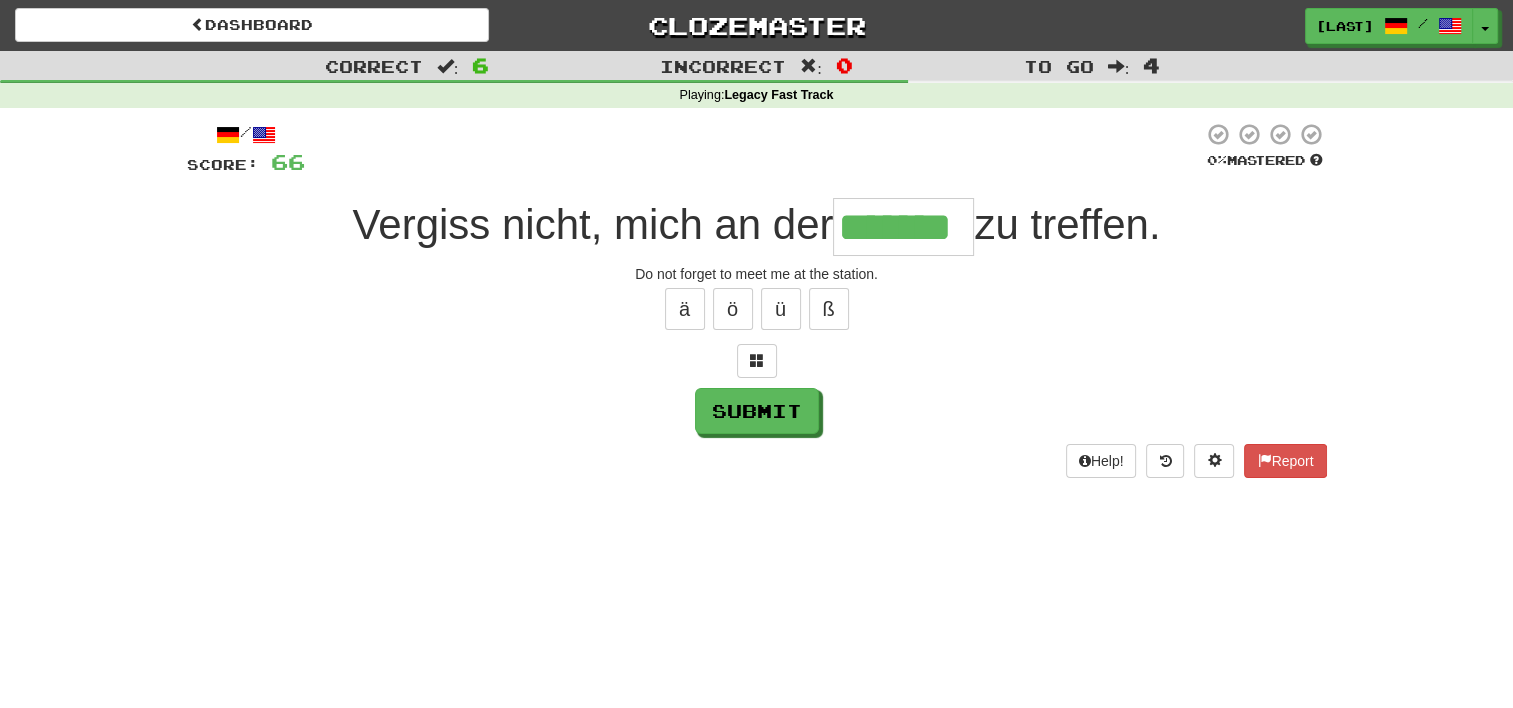 type on "*******" 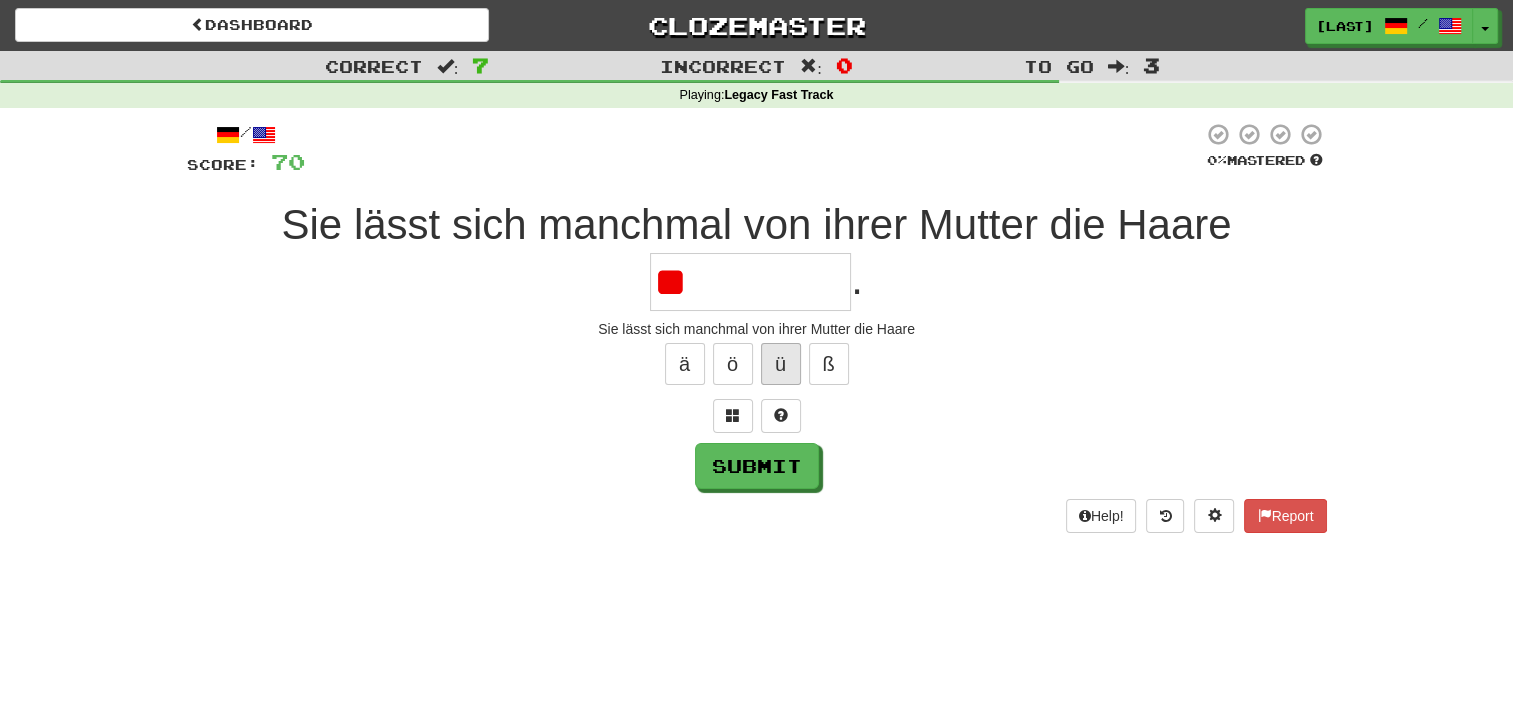 type on "*" 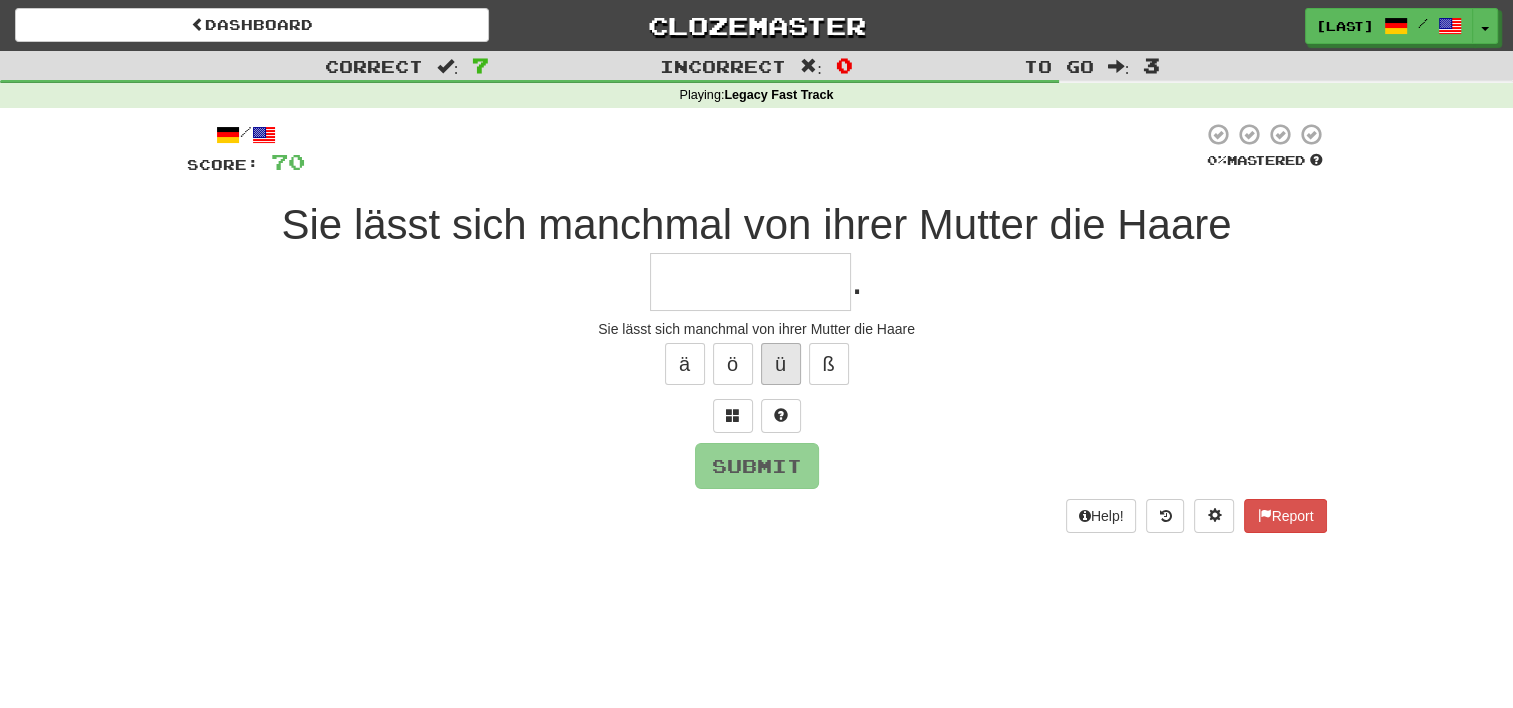 type on "*" 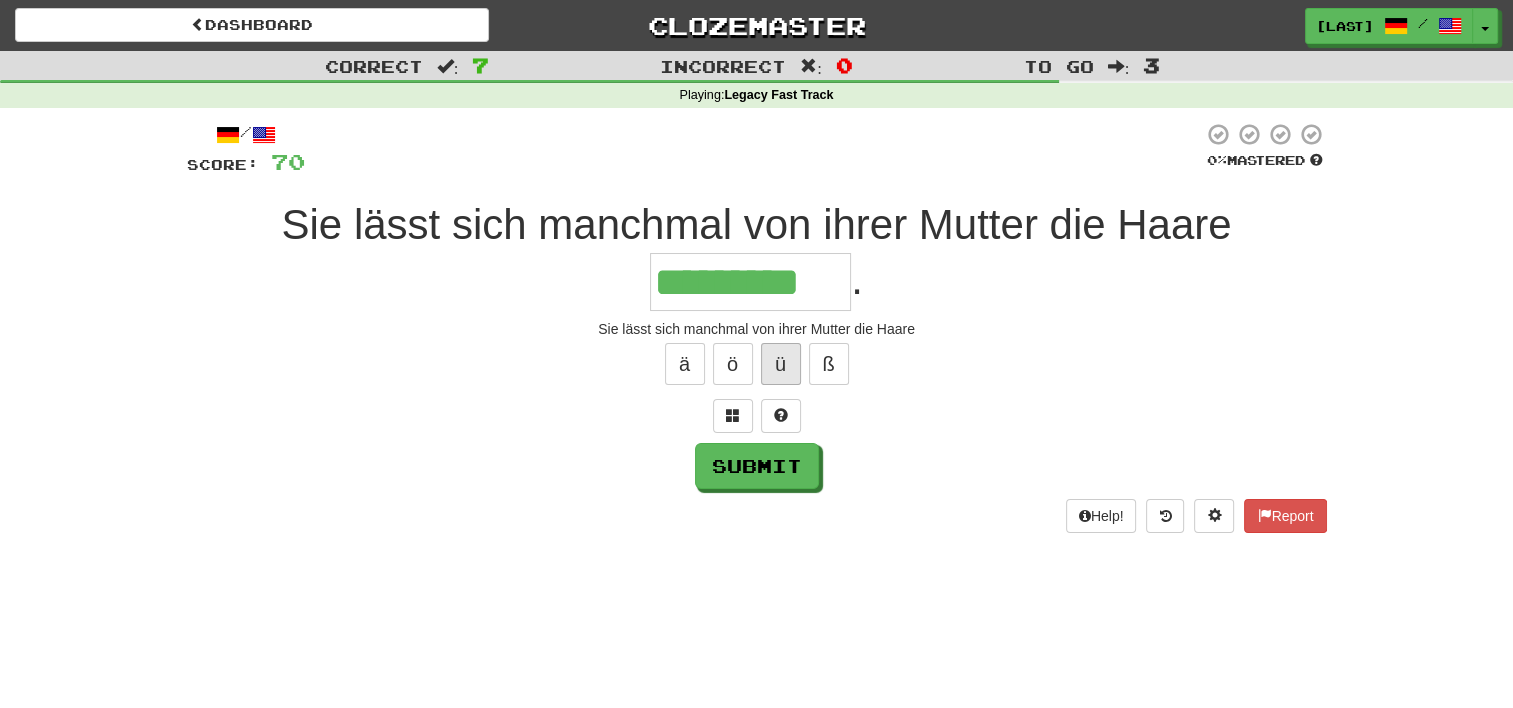 type on "*********" 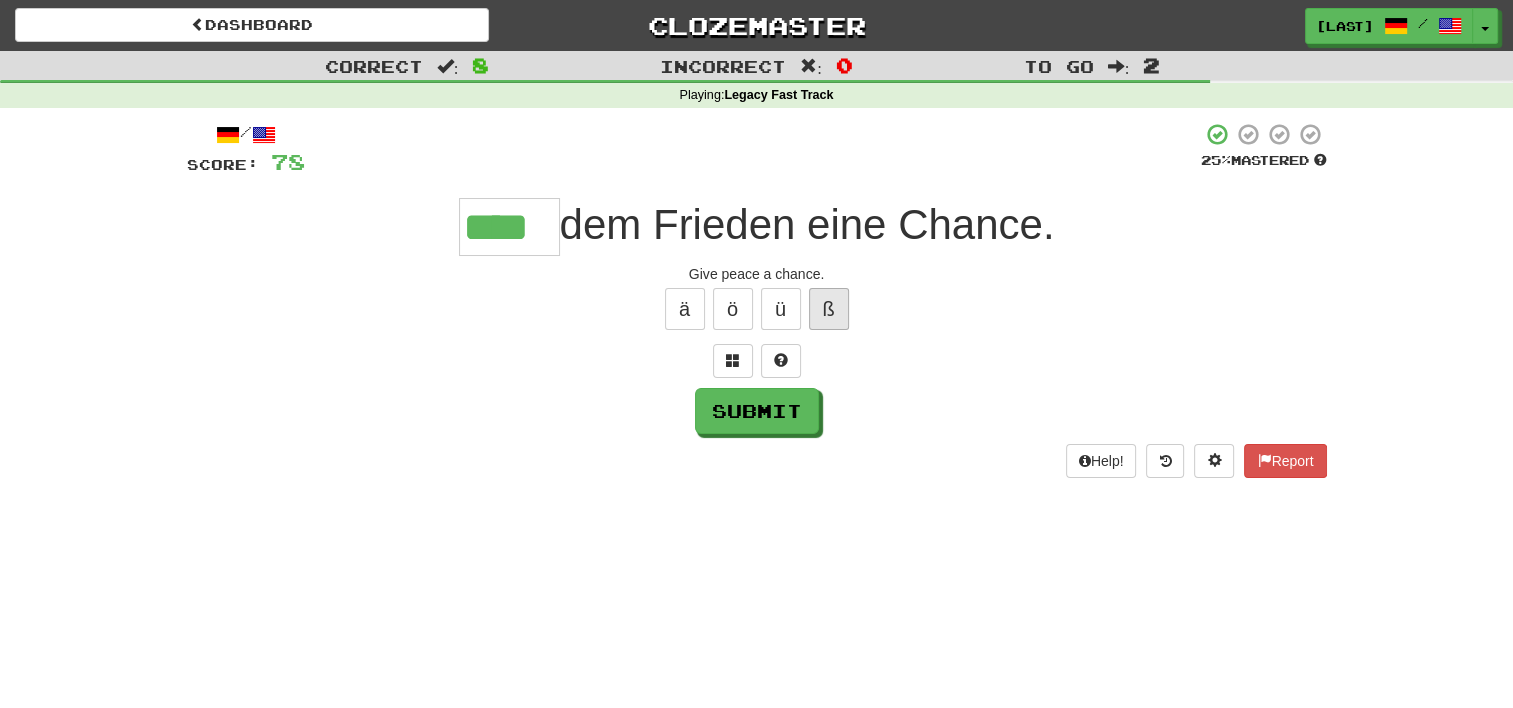 type on "****" 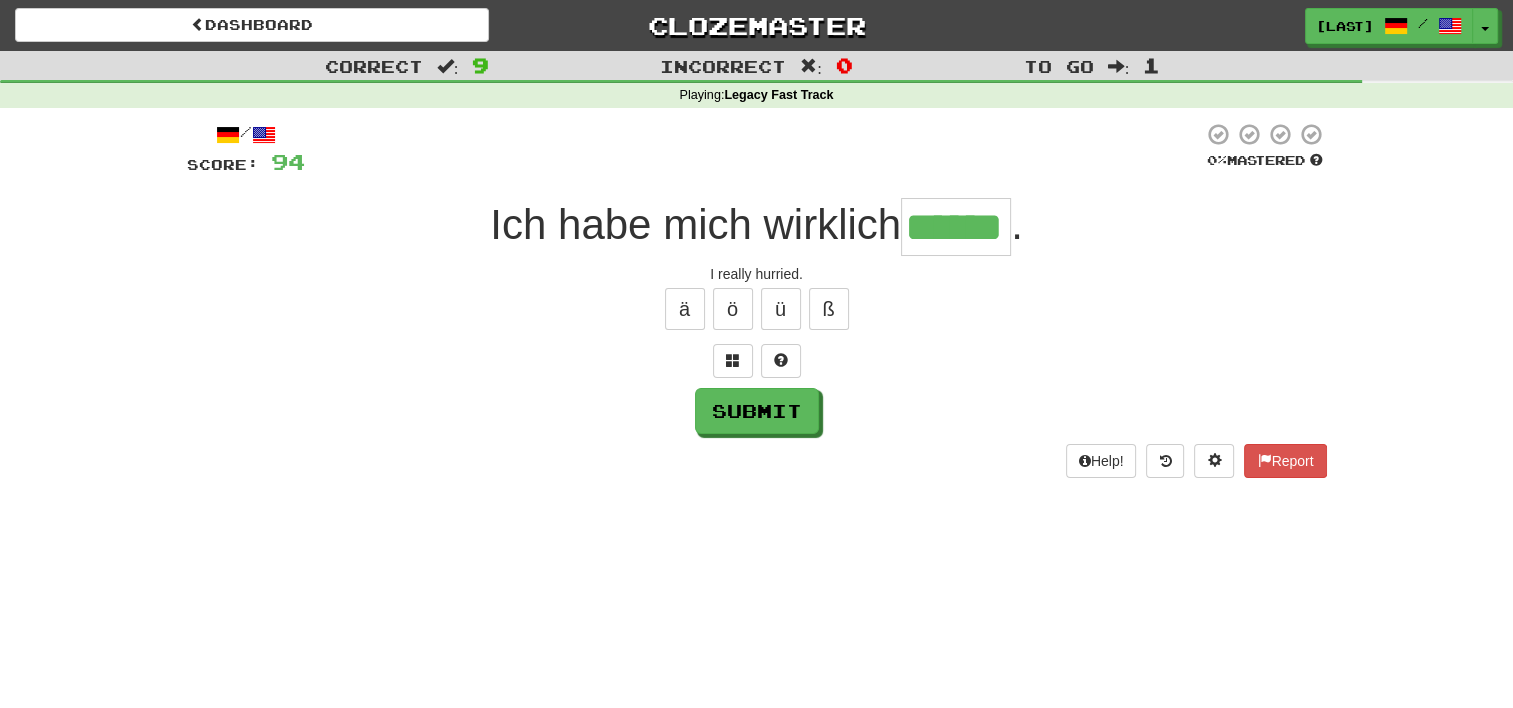 type on "******" 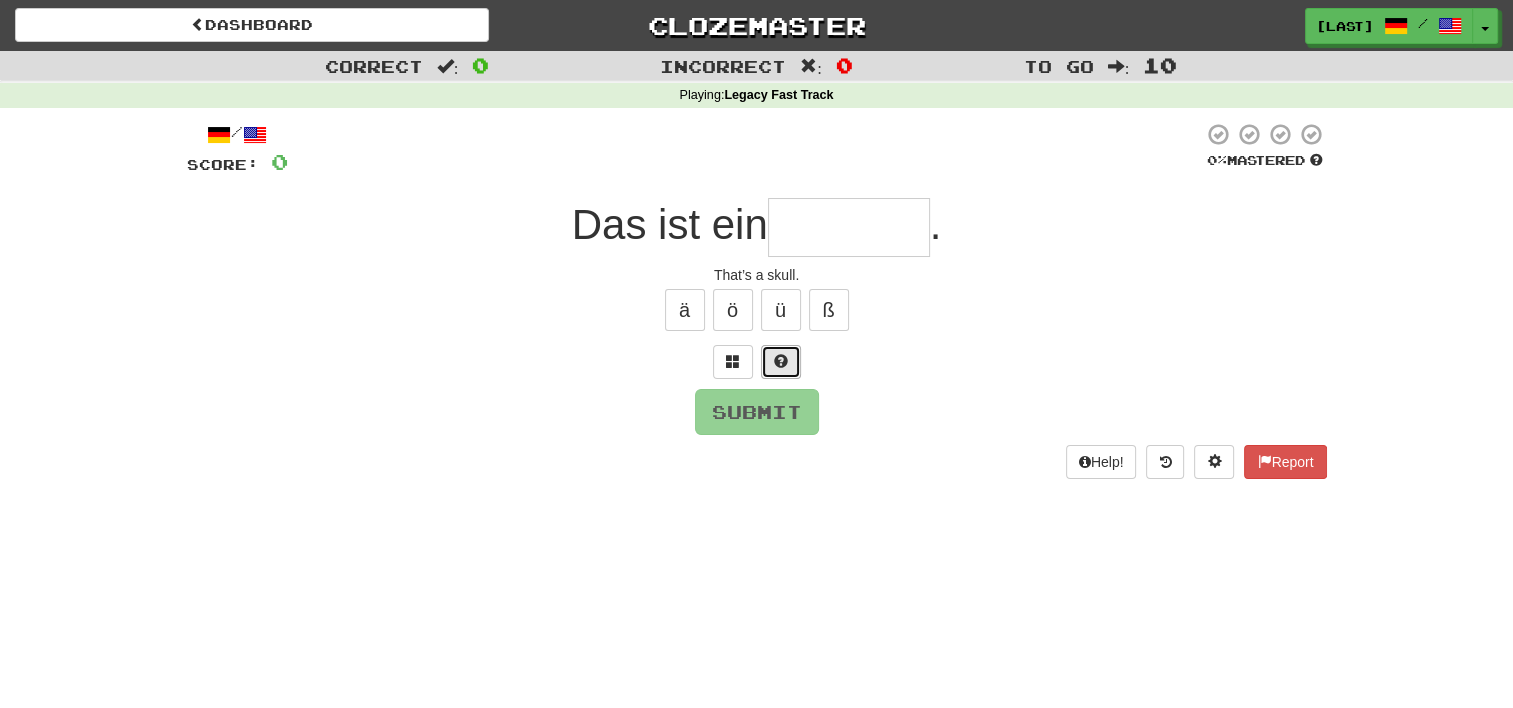 click at bounding box center (781, 361) 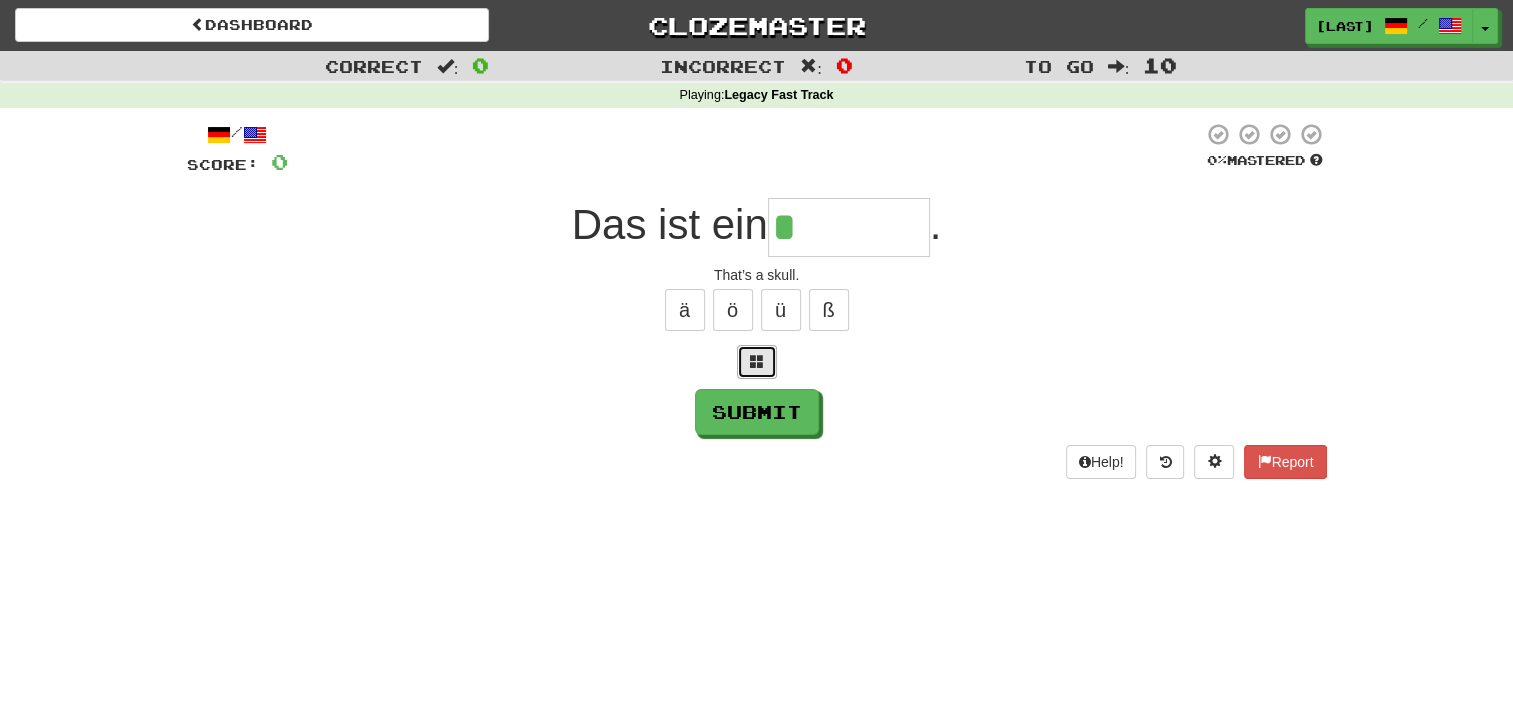 click at bounding box center [757, 361] 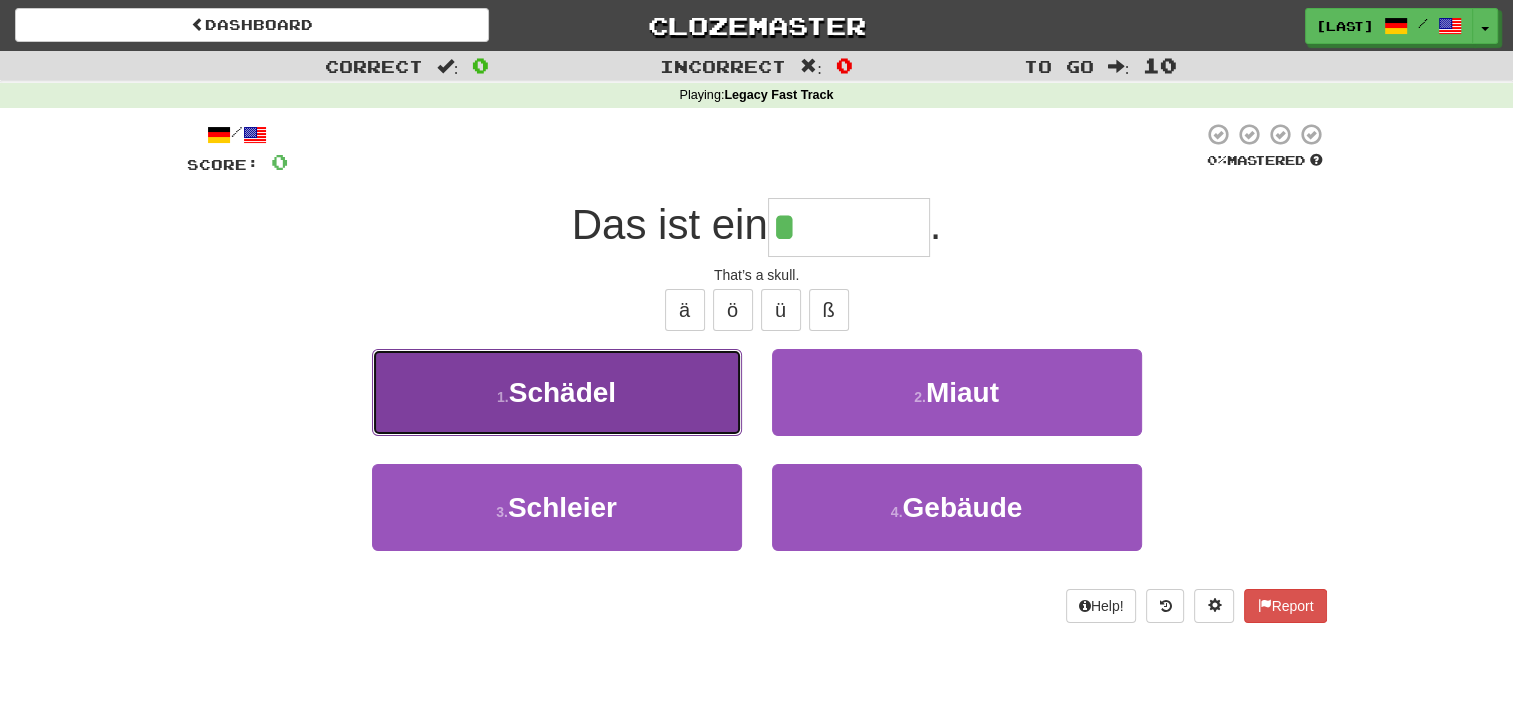 click on "Schädel" at bounding box center (562, 392) 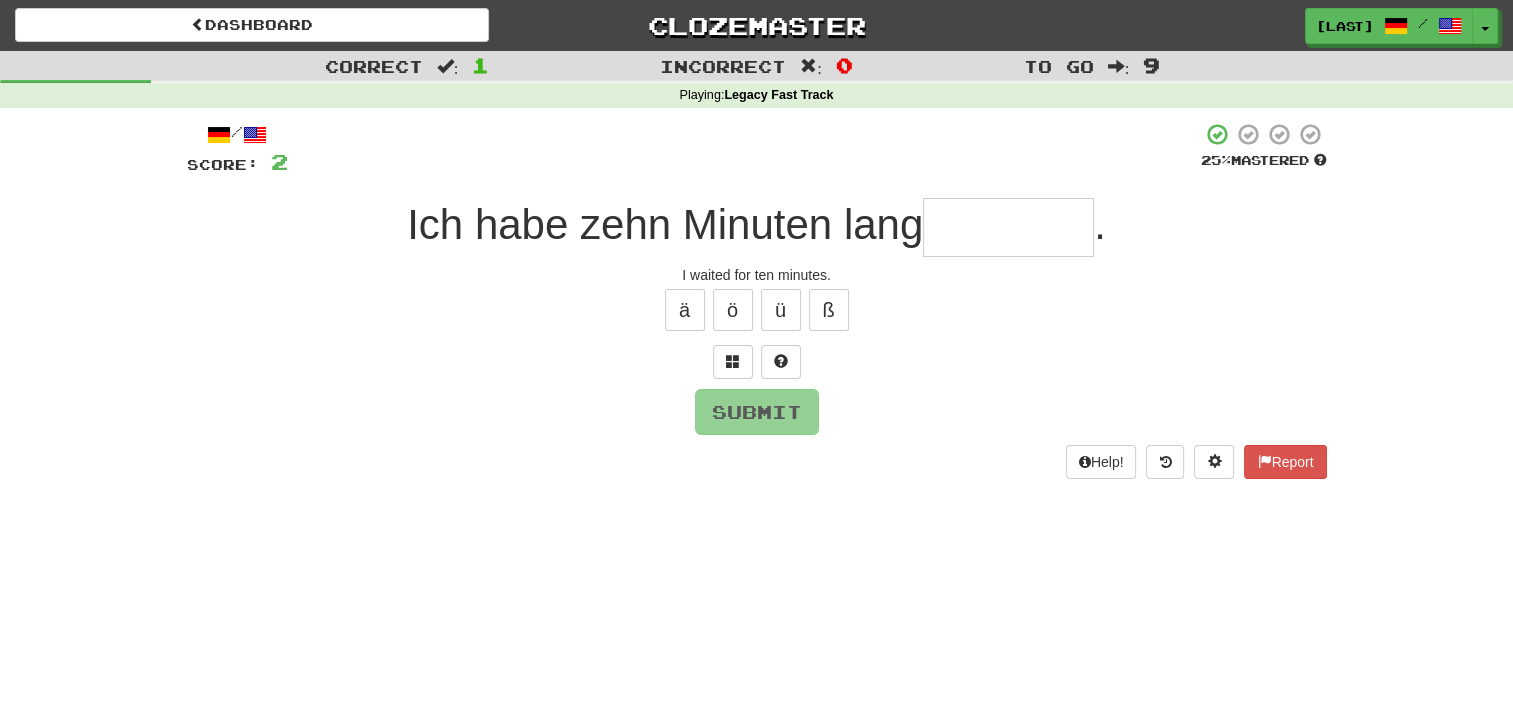 type on "*" 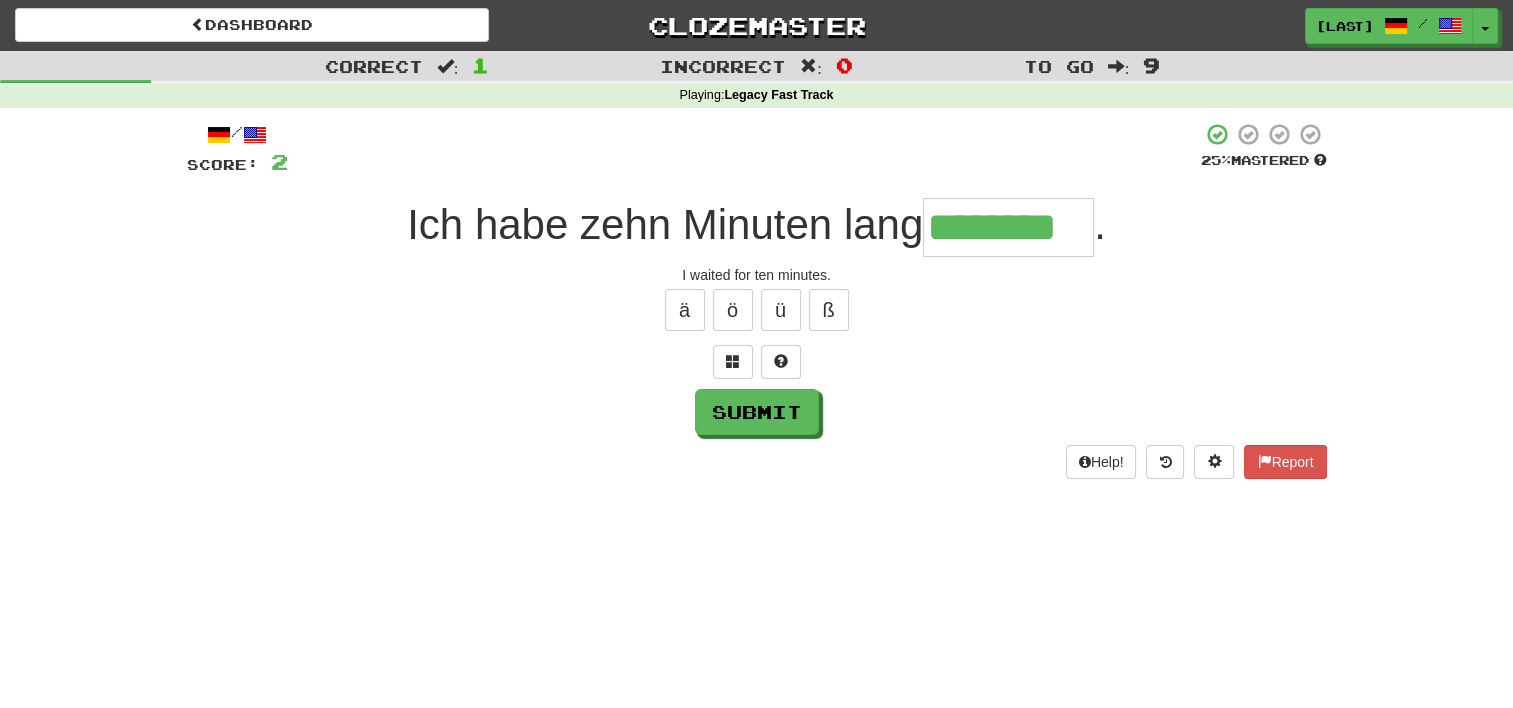 type on "********" 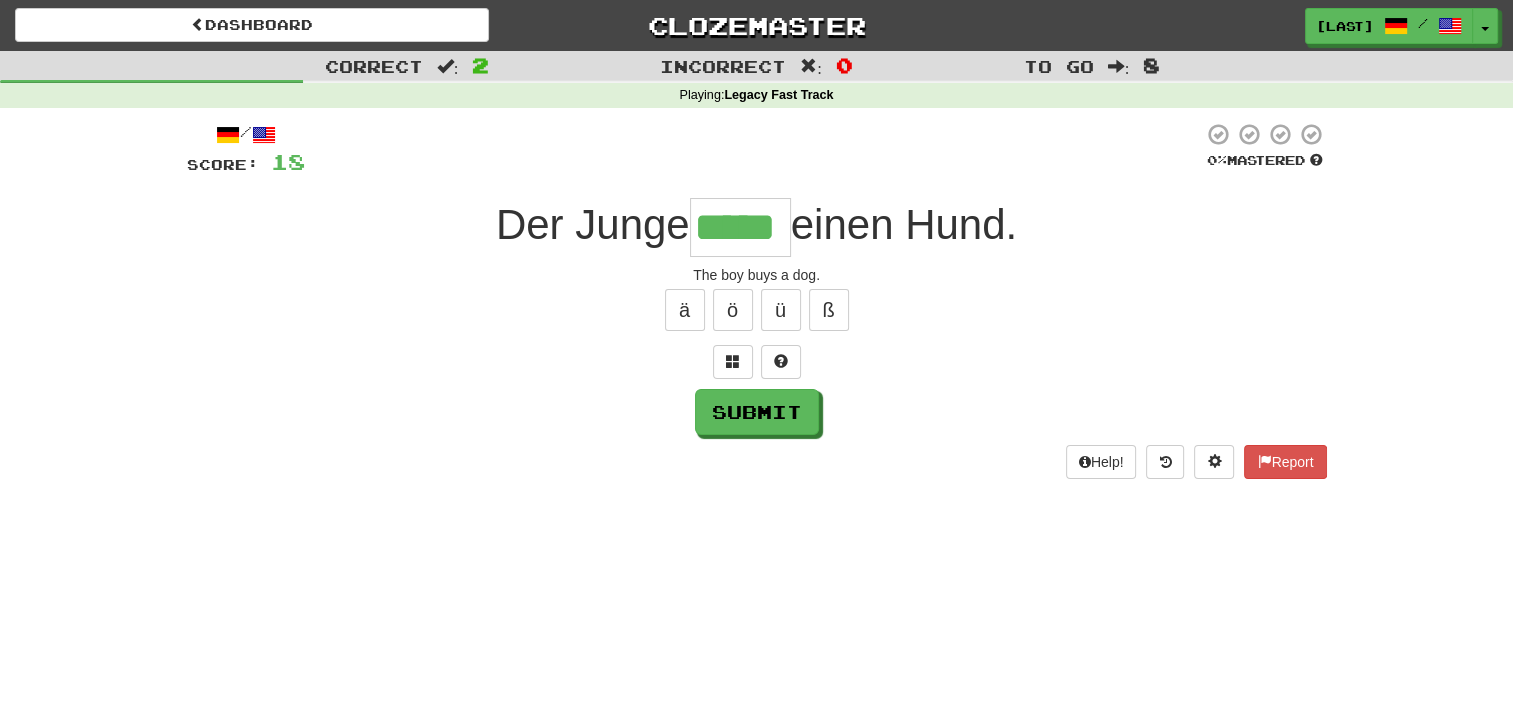 type on "*****" 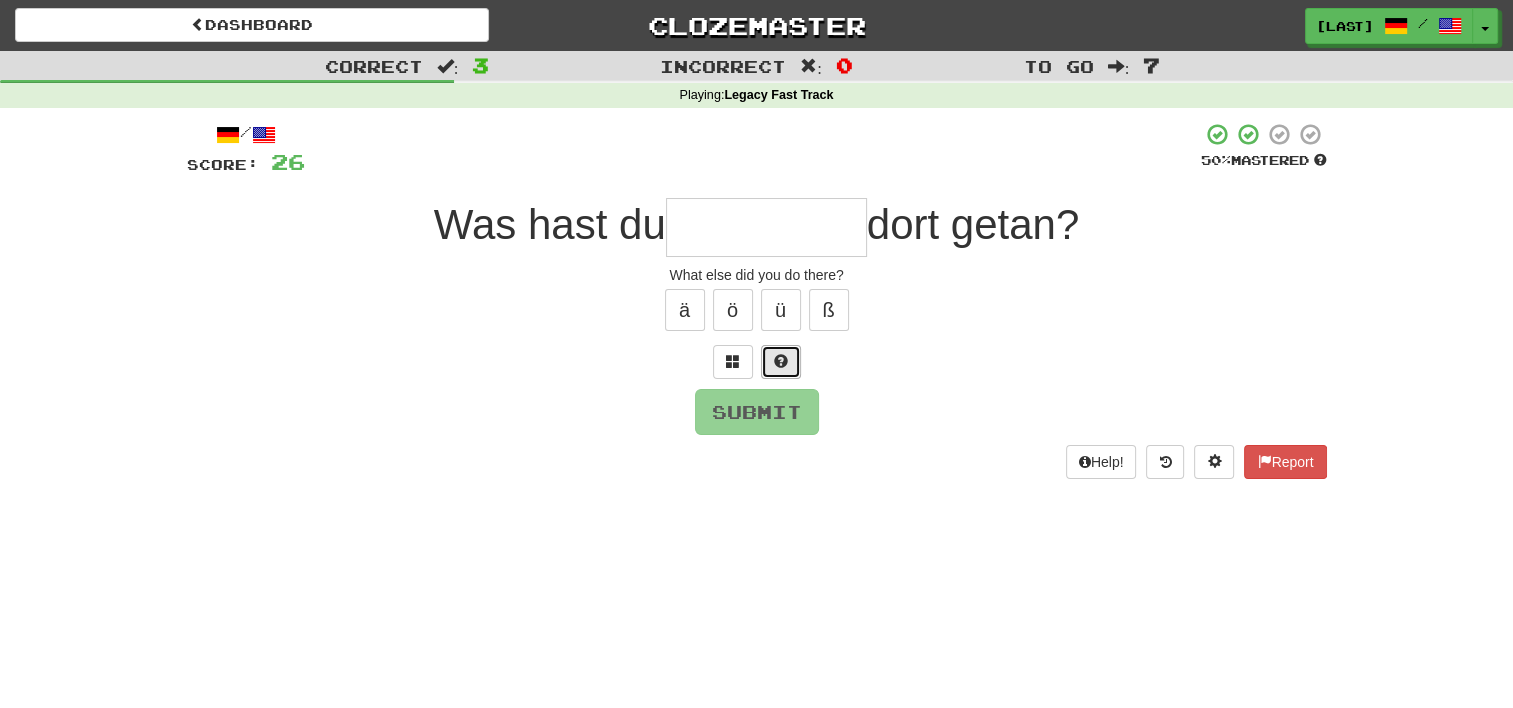 click at bounding box center [781, 362] 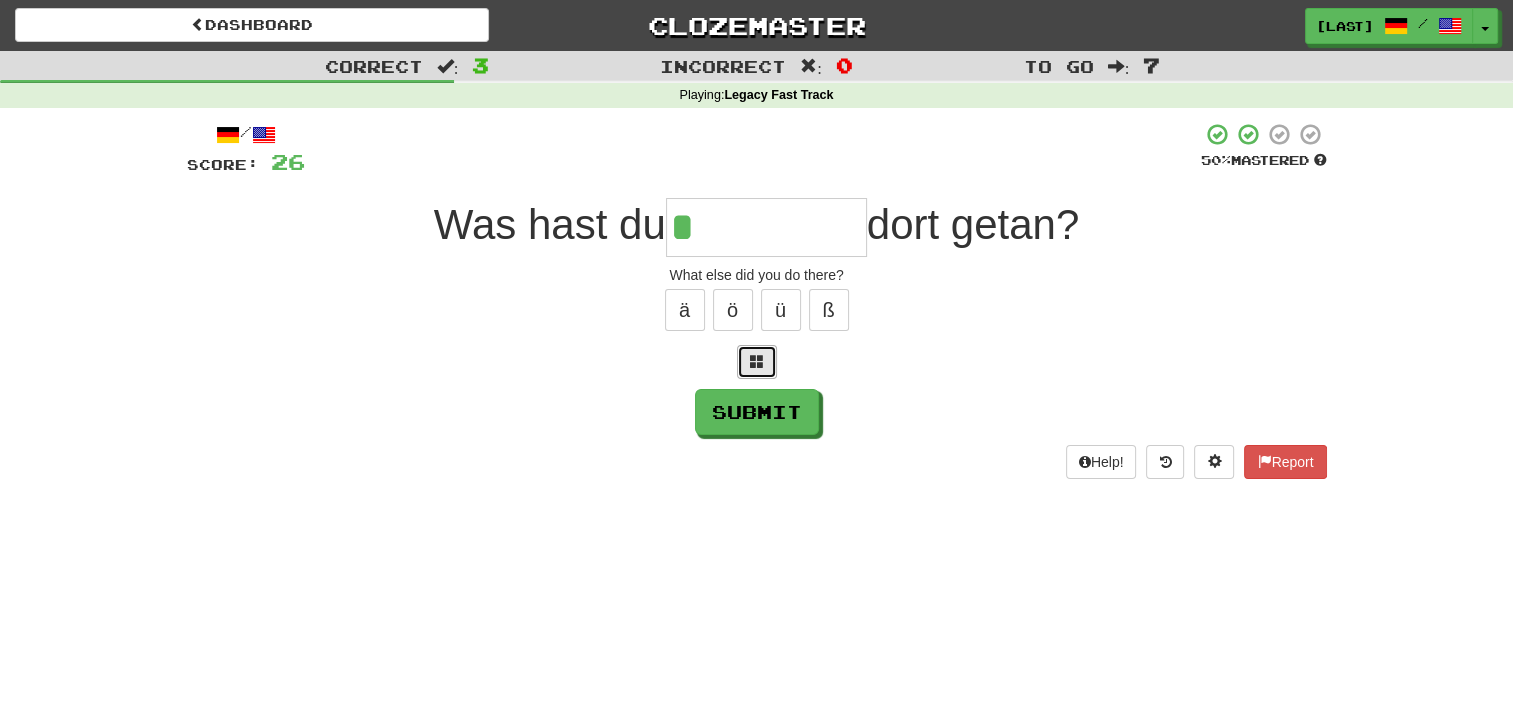 click at bounding box center [757, 361] 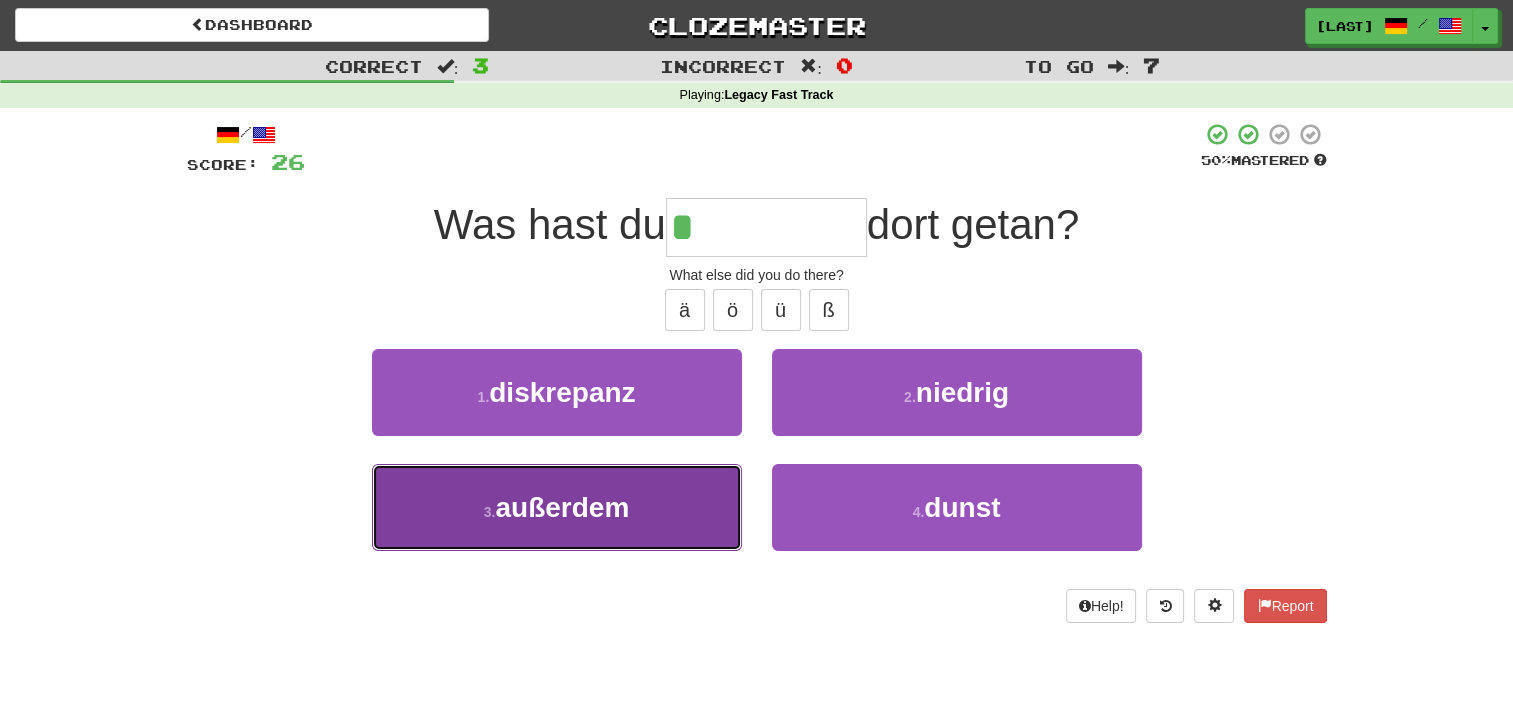 click on "3 .  außerdem" at bounding box center [557, 507] 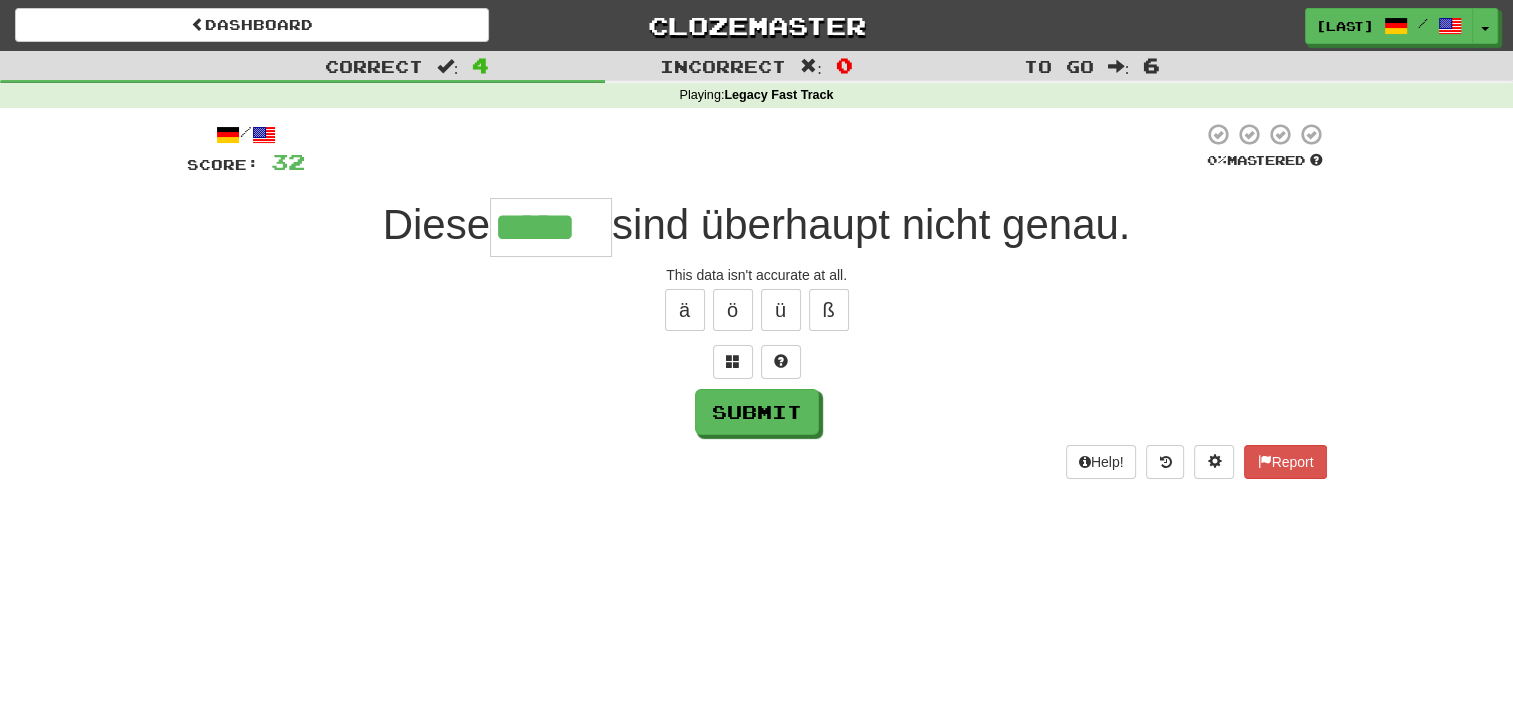 type on "*****" 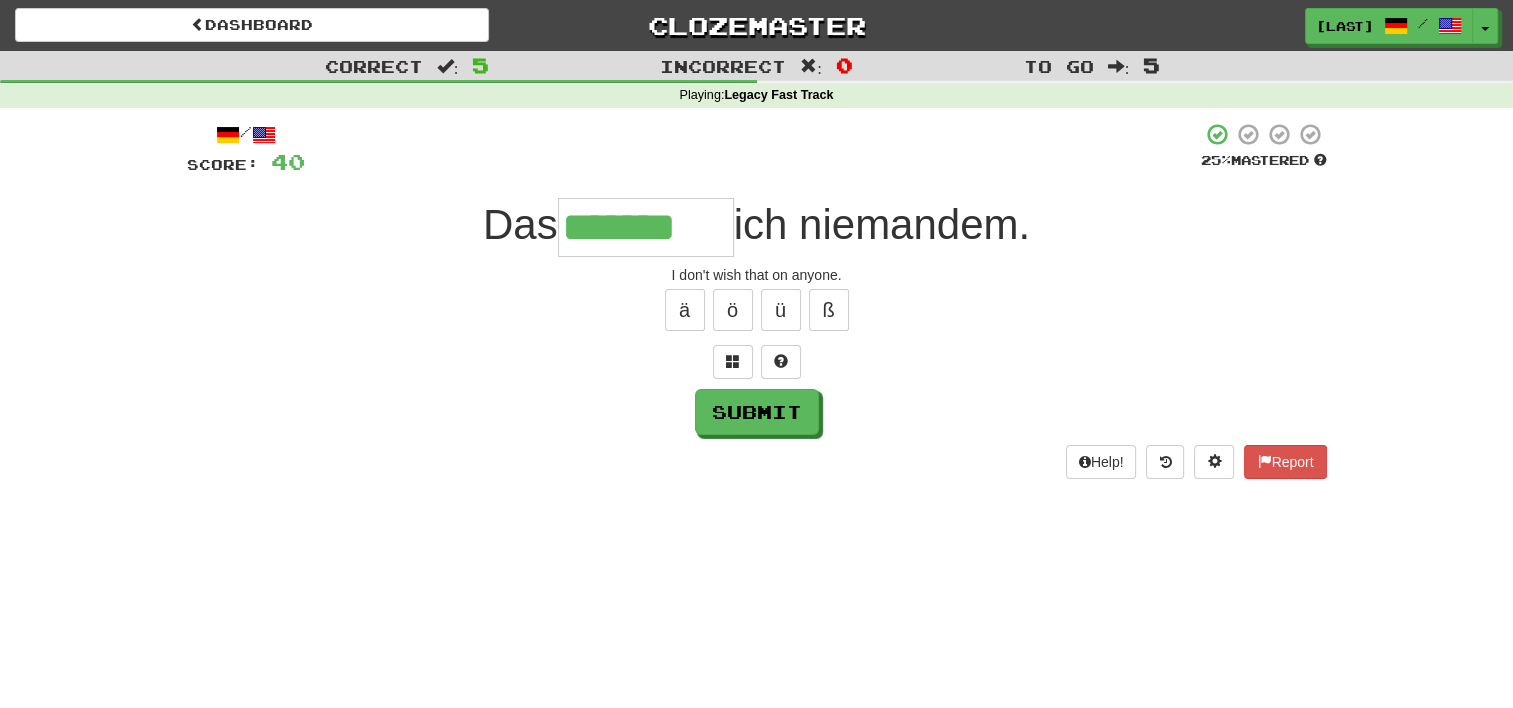 type on "*******" 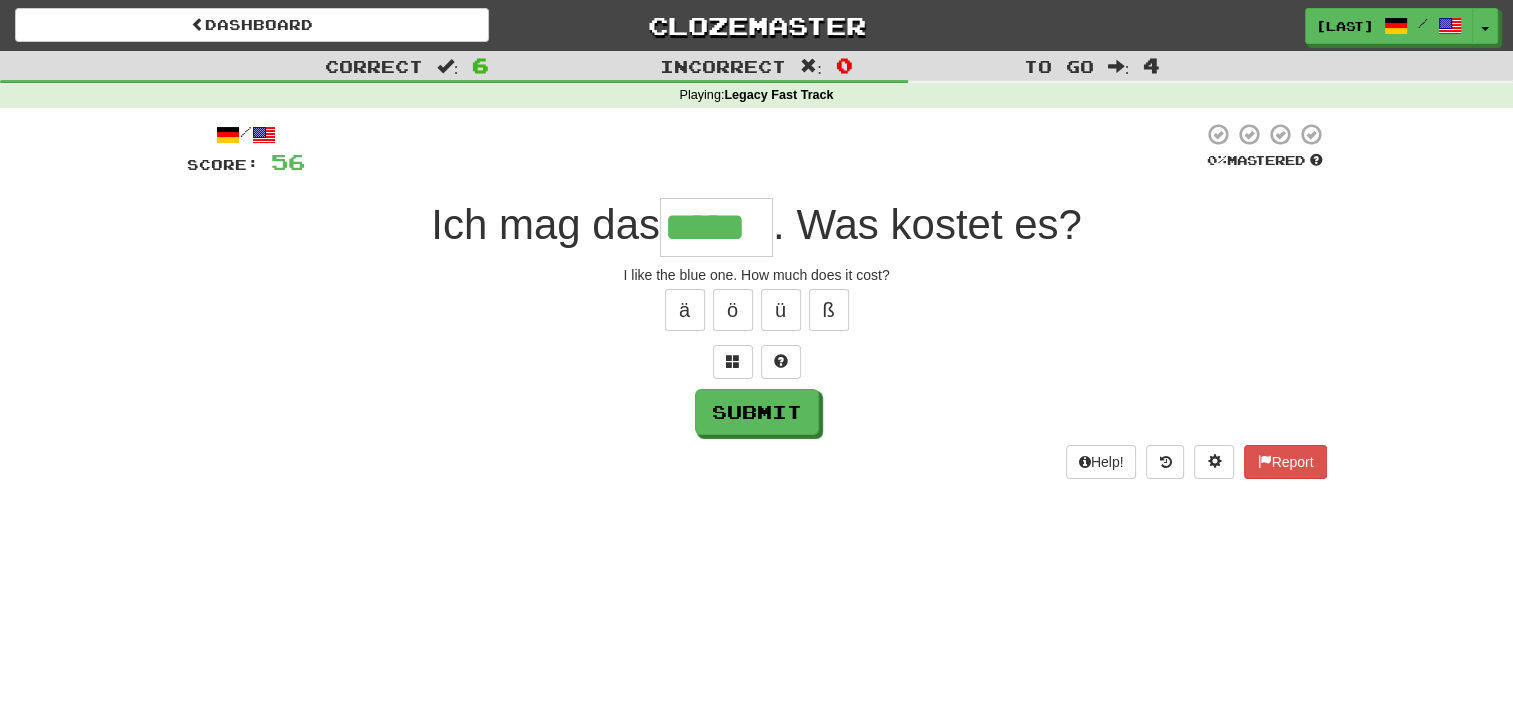 type on "*****" 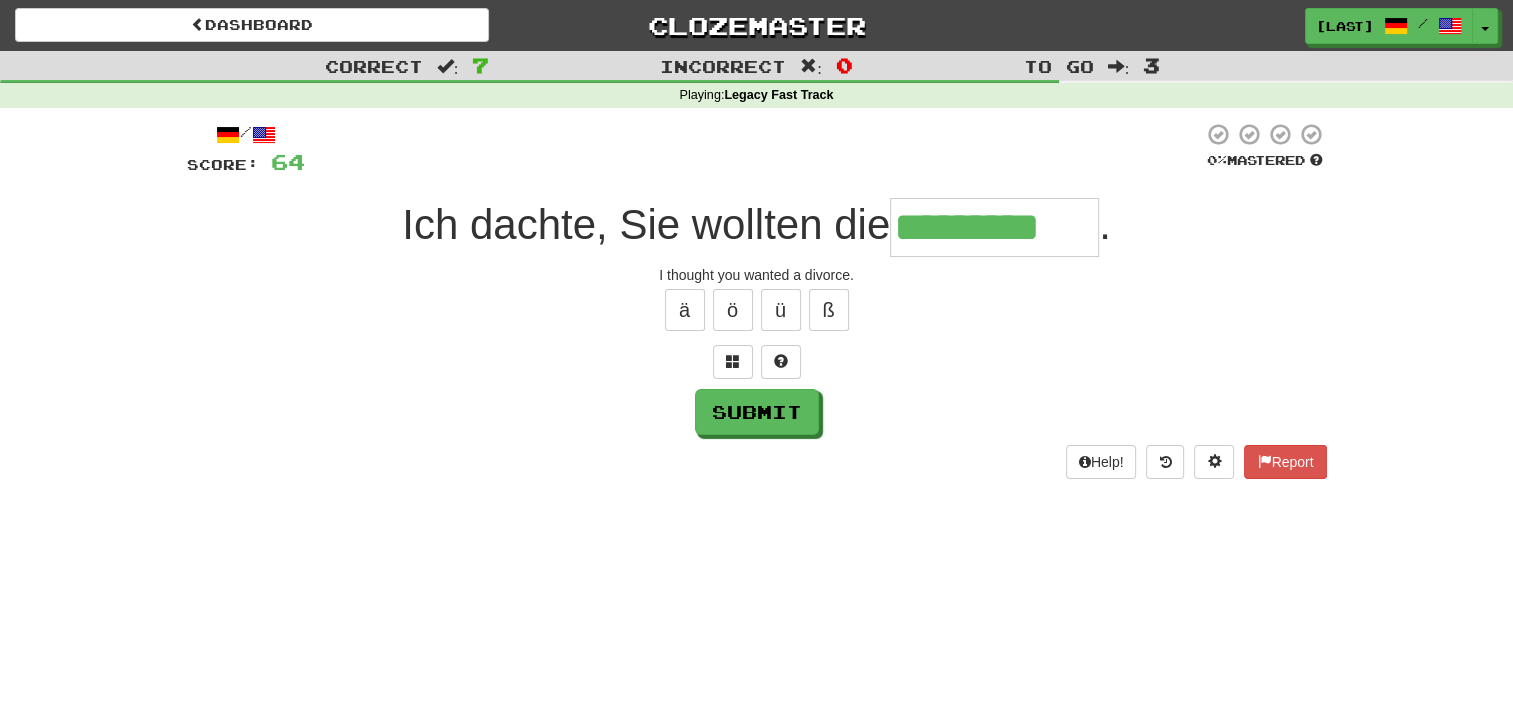 type on "*********" 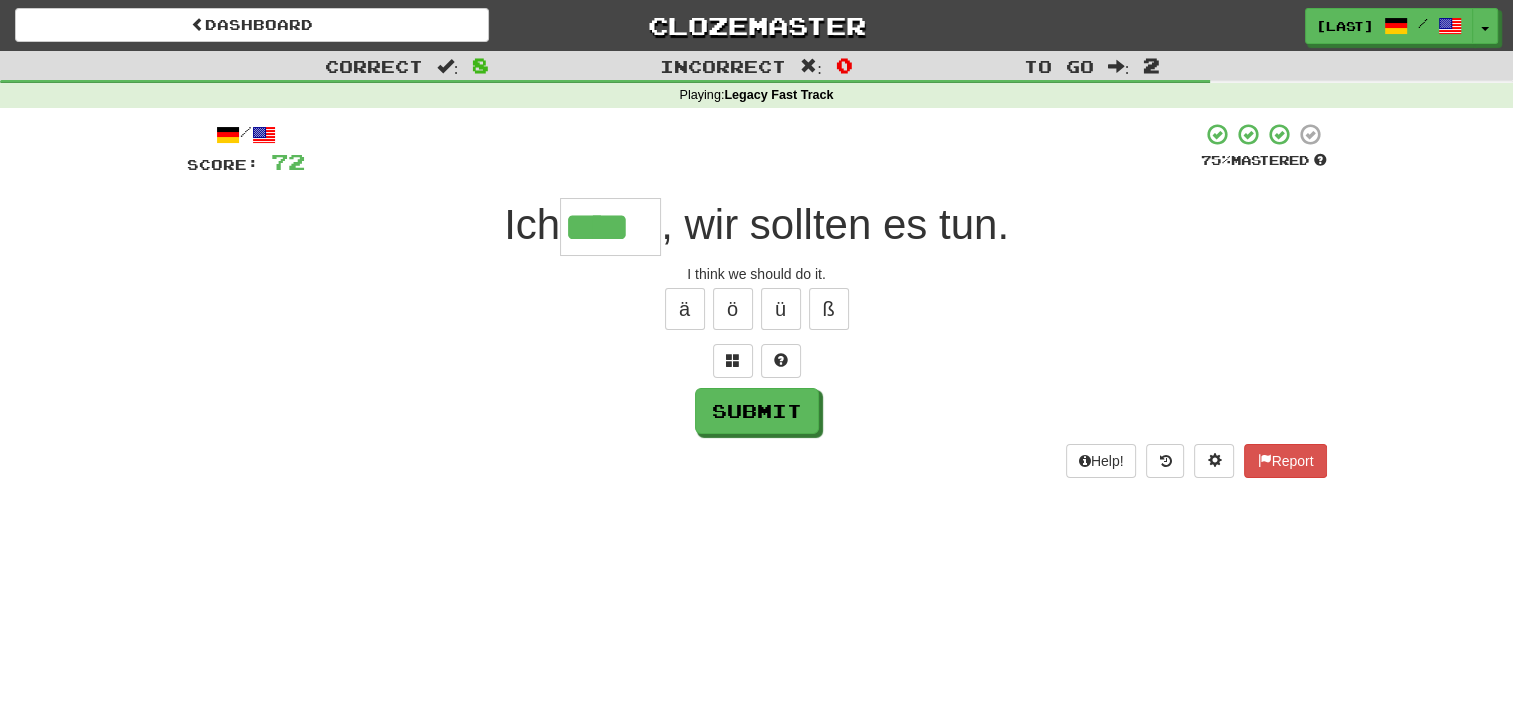scroll, scrollTop: 0, scrollLeft: 0, axis: both 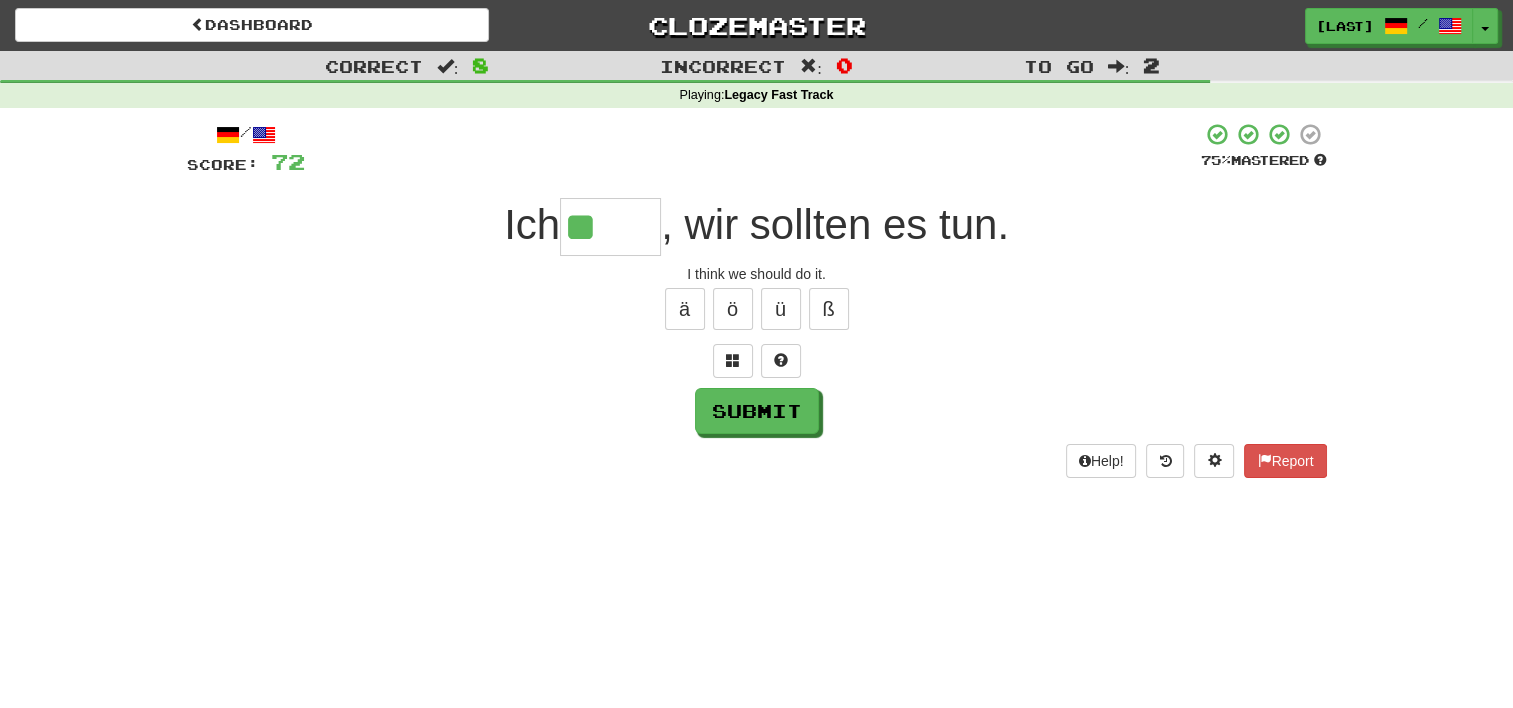 type on "*" 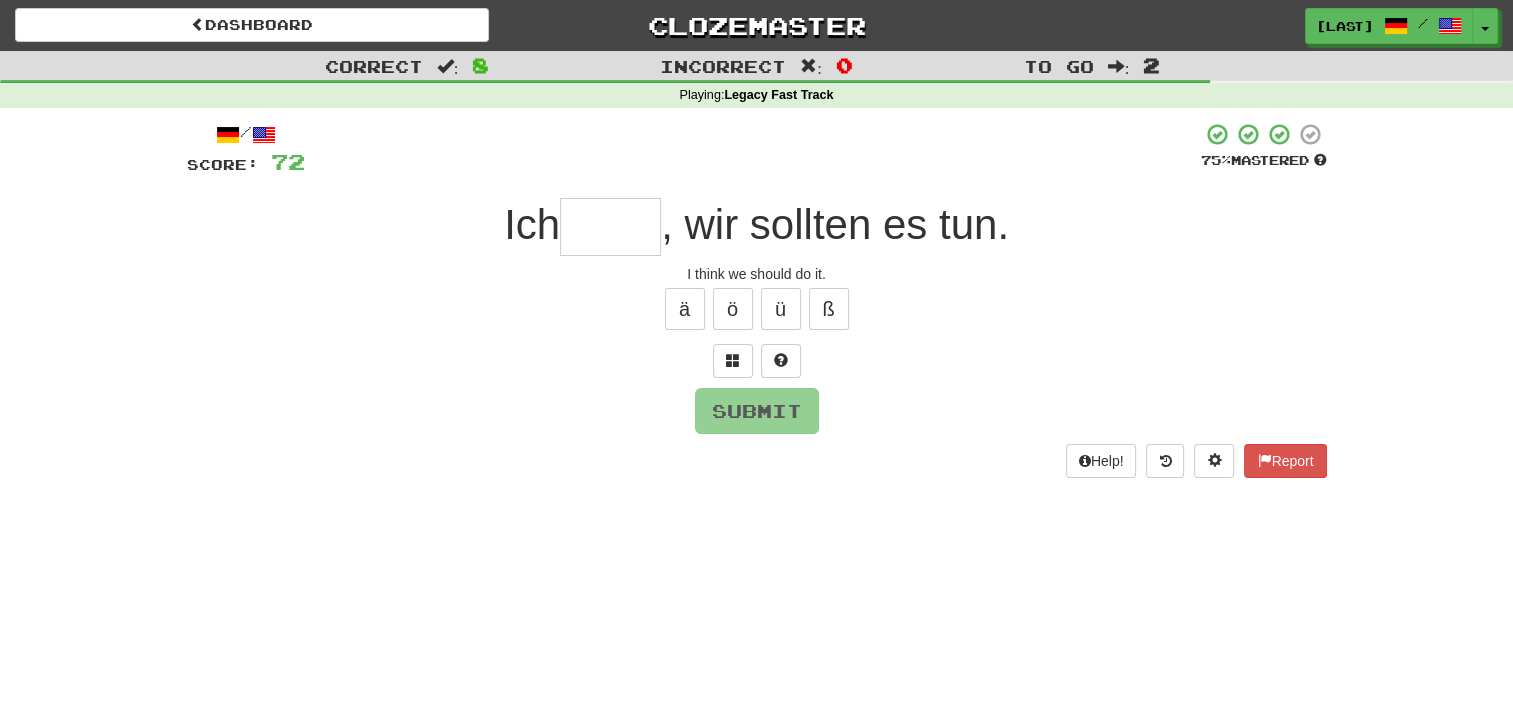 type on "*" 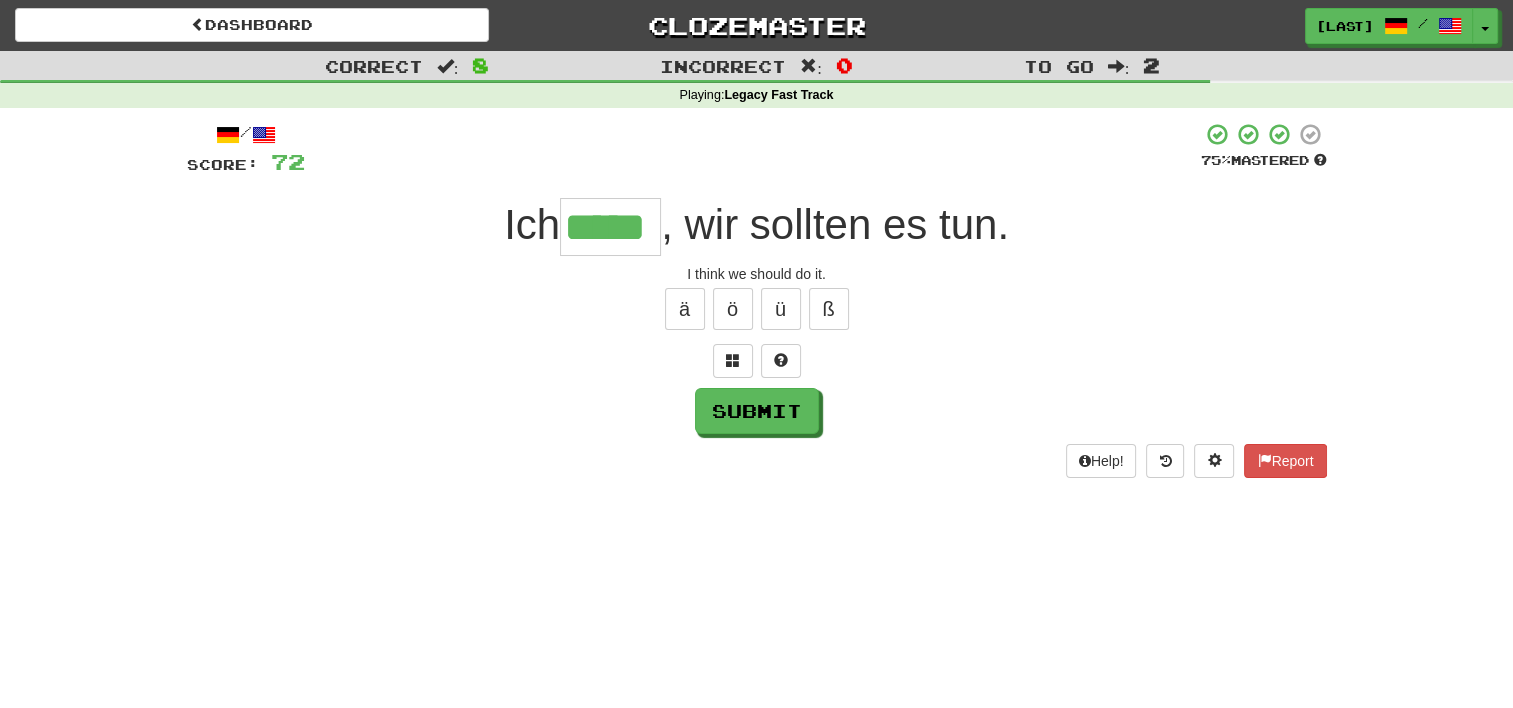 scroll, scrollTop: 0, scrollLeft: 20, axis: horizontal 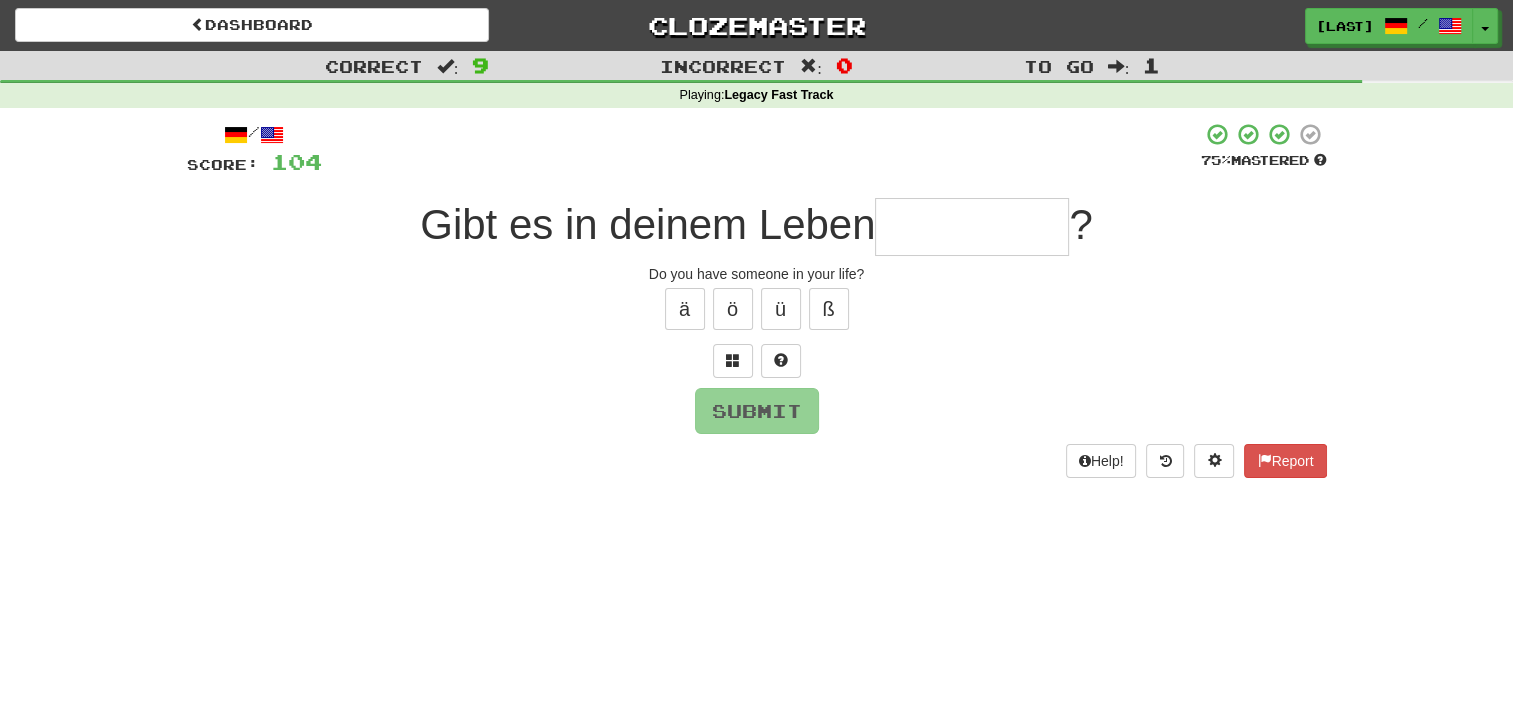 type on "*" 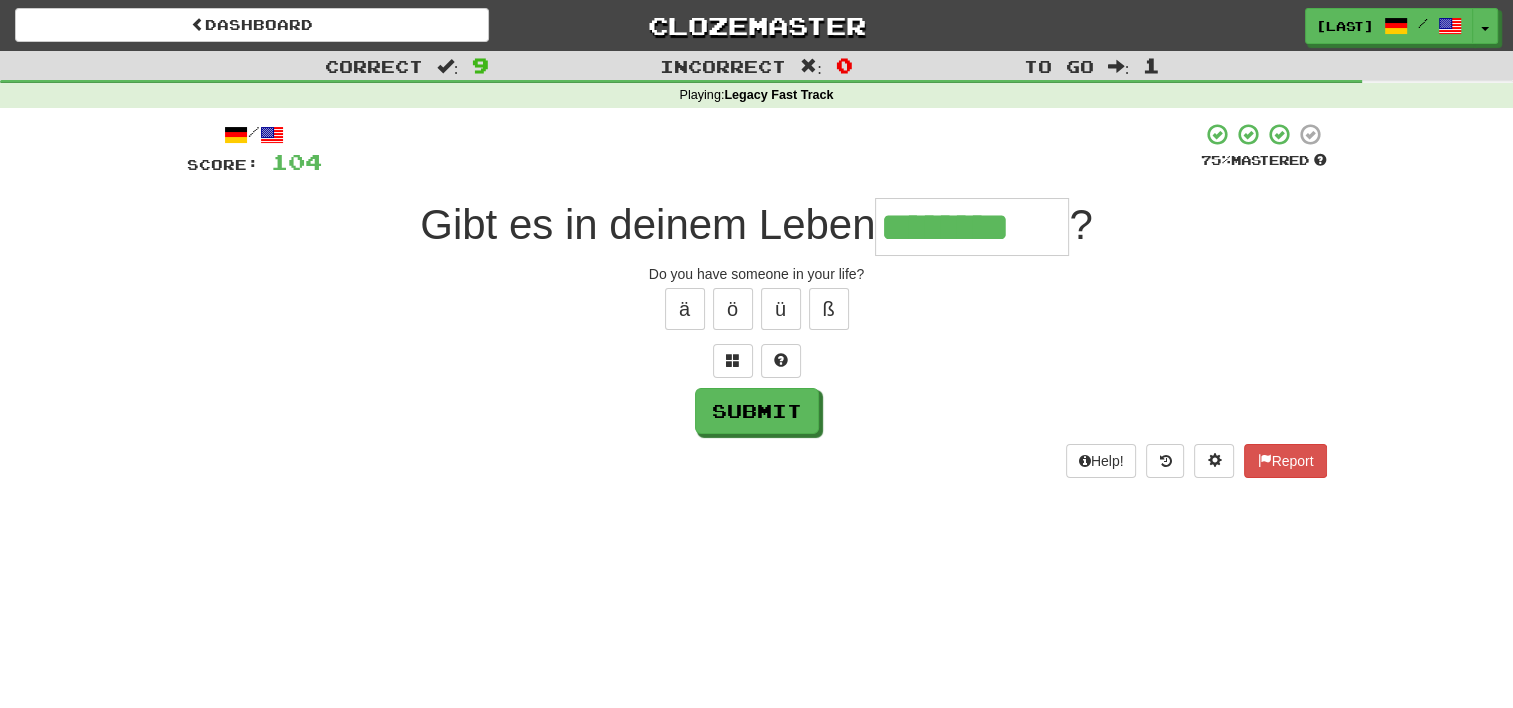 type on "********" 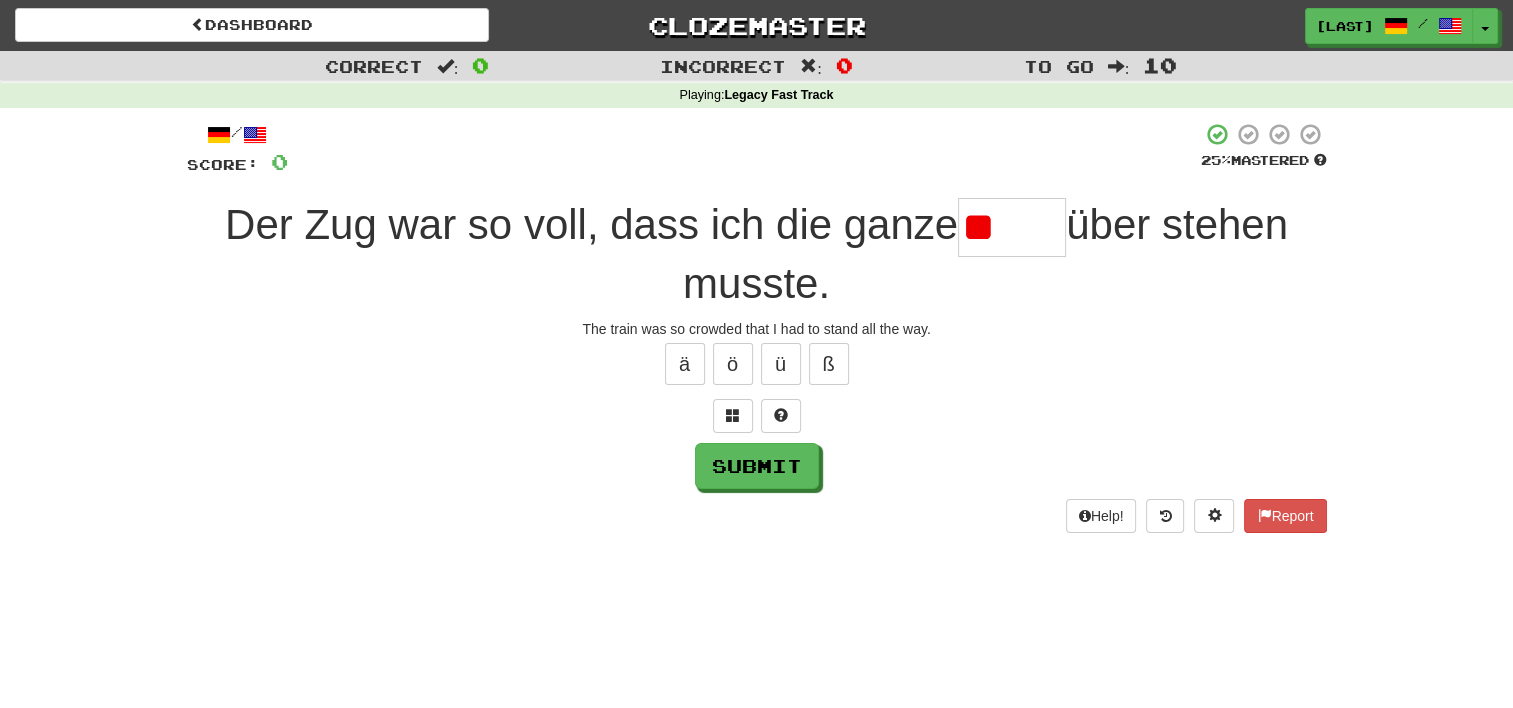 type on "*" 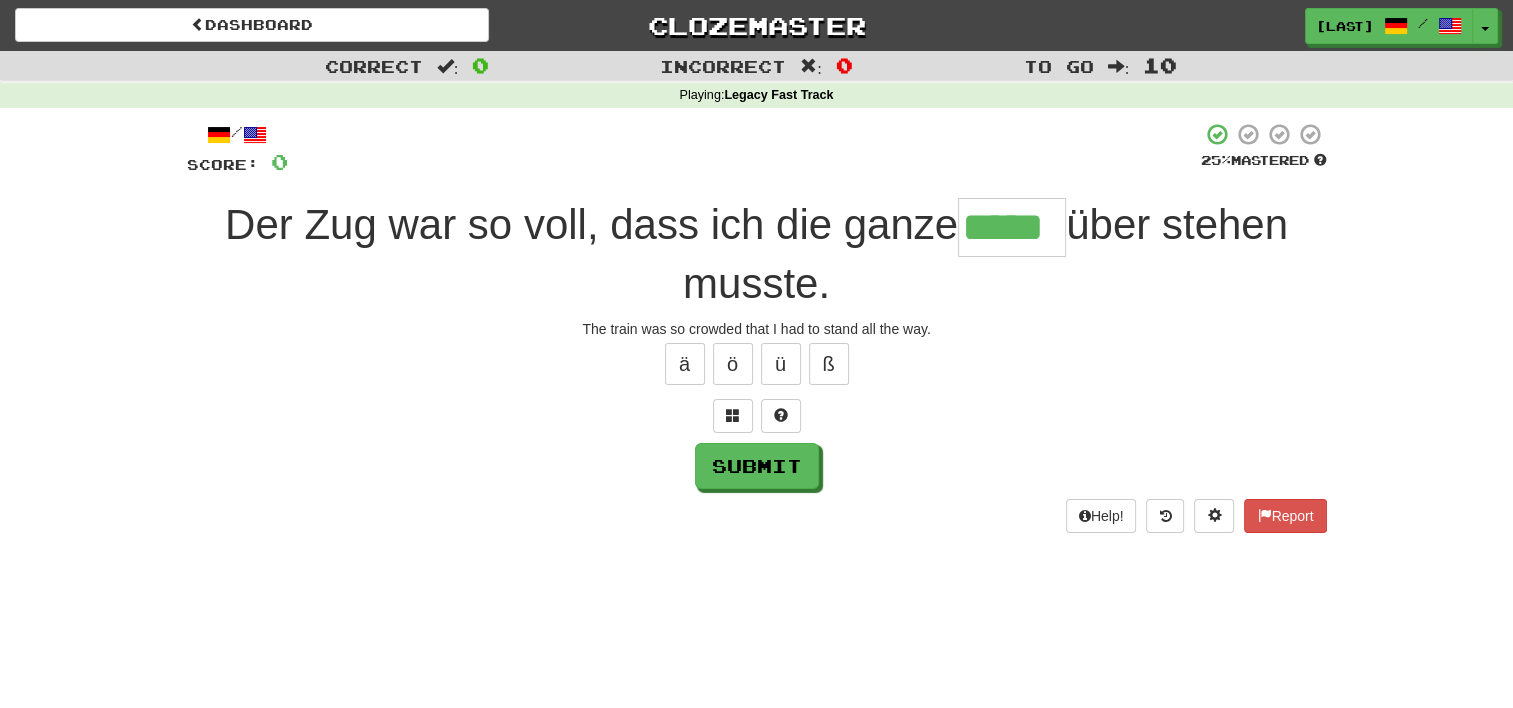 type on "*****" 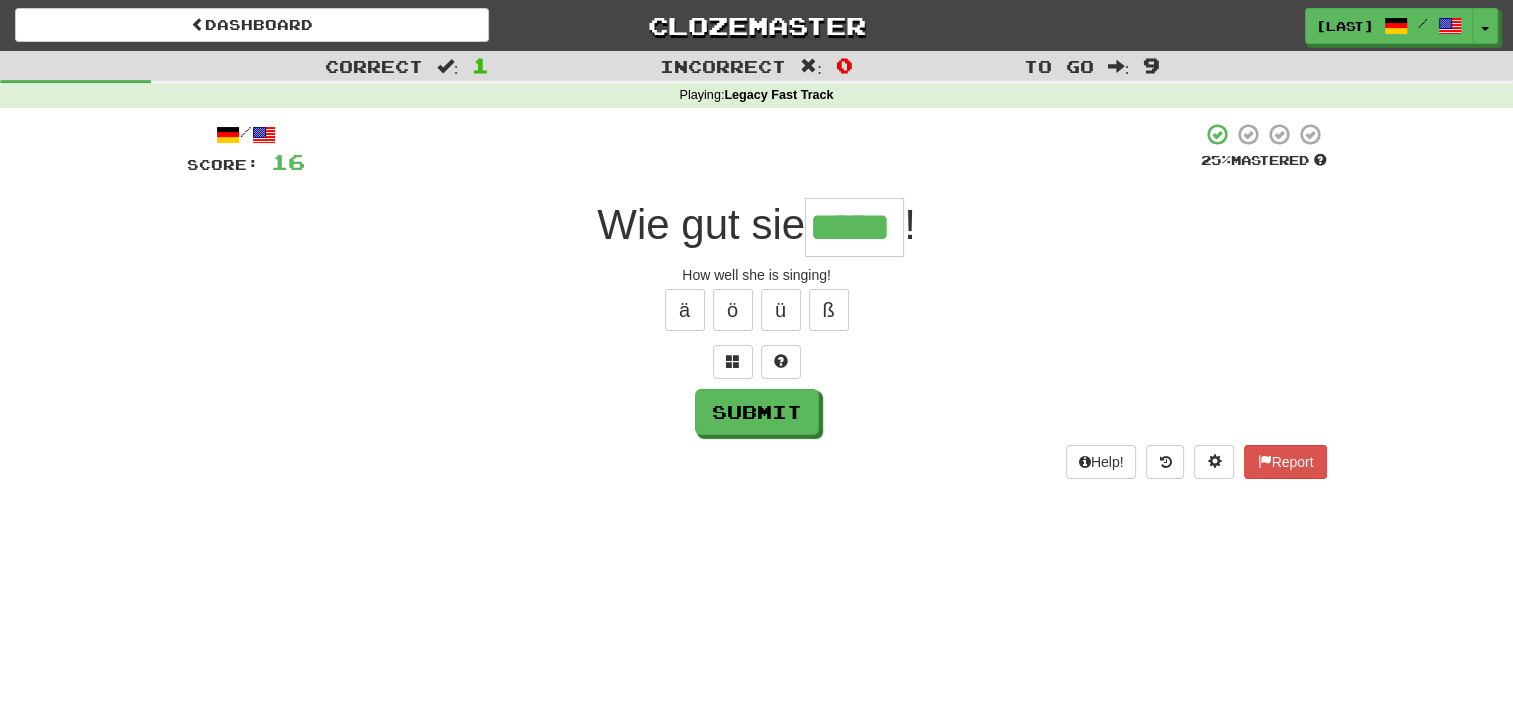type on "*****" 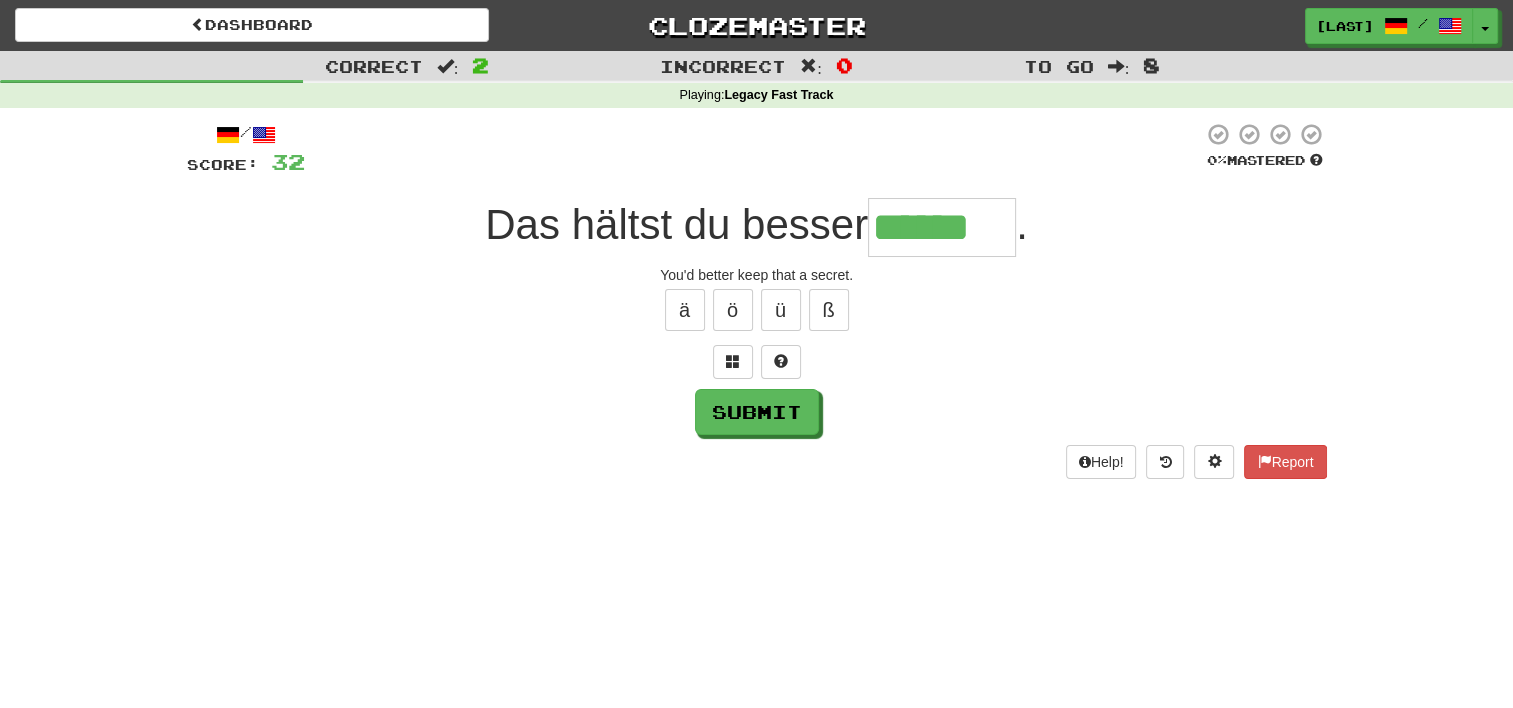 type on "******" 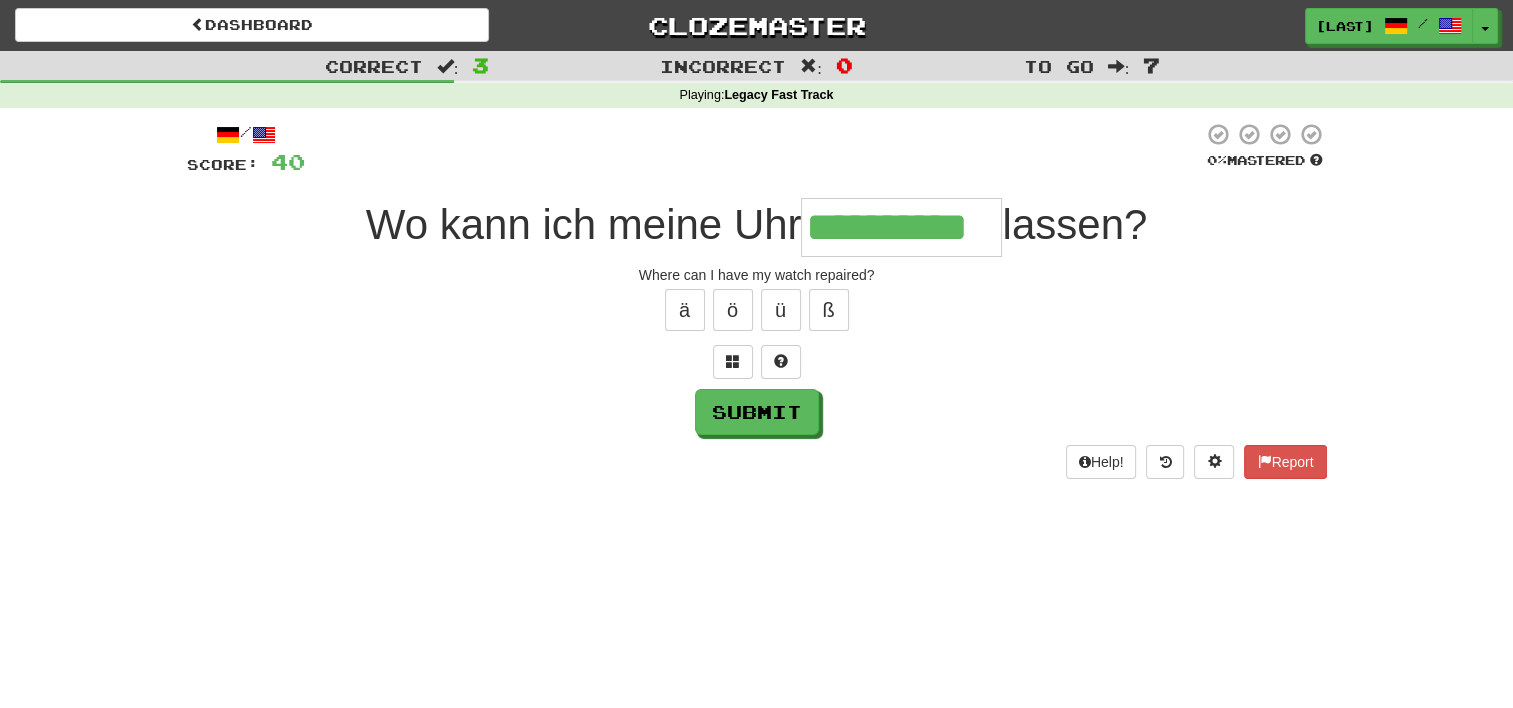 type on "**********" 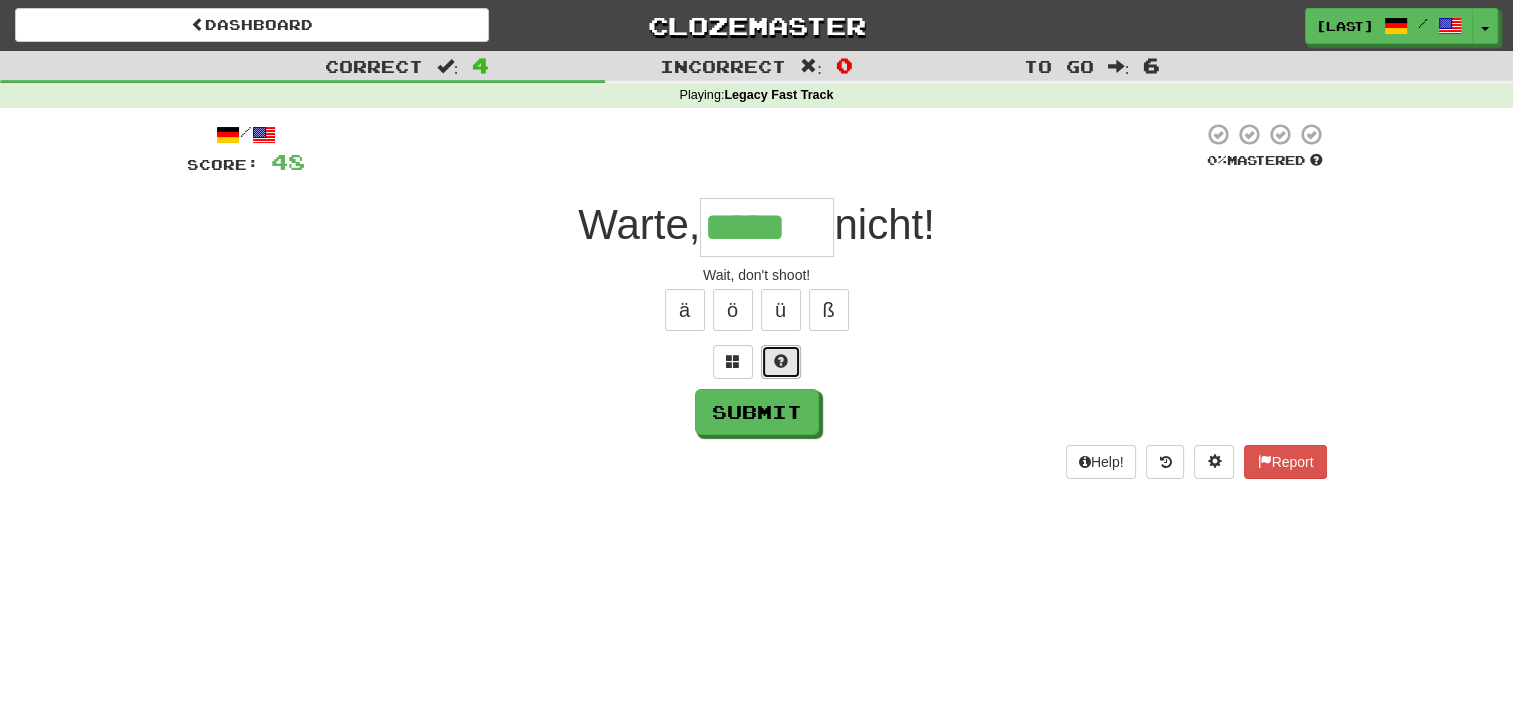 click at bounding box center (781, 361) 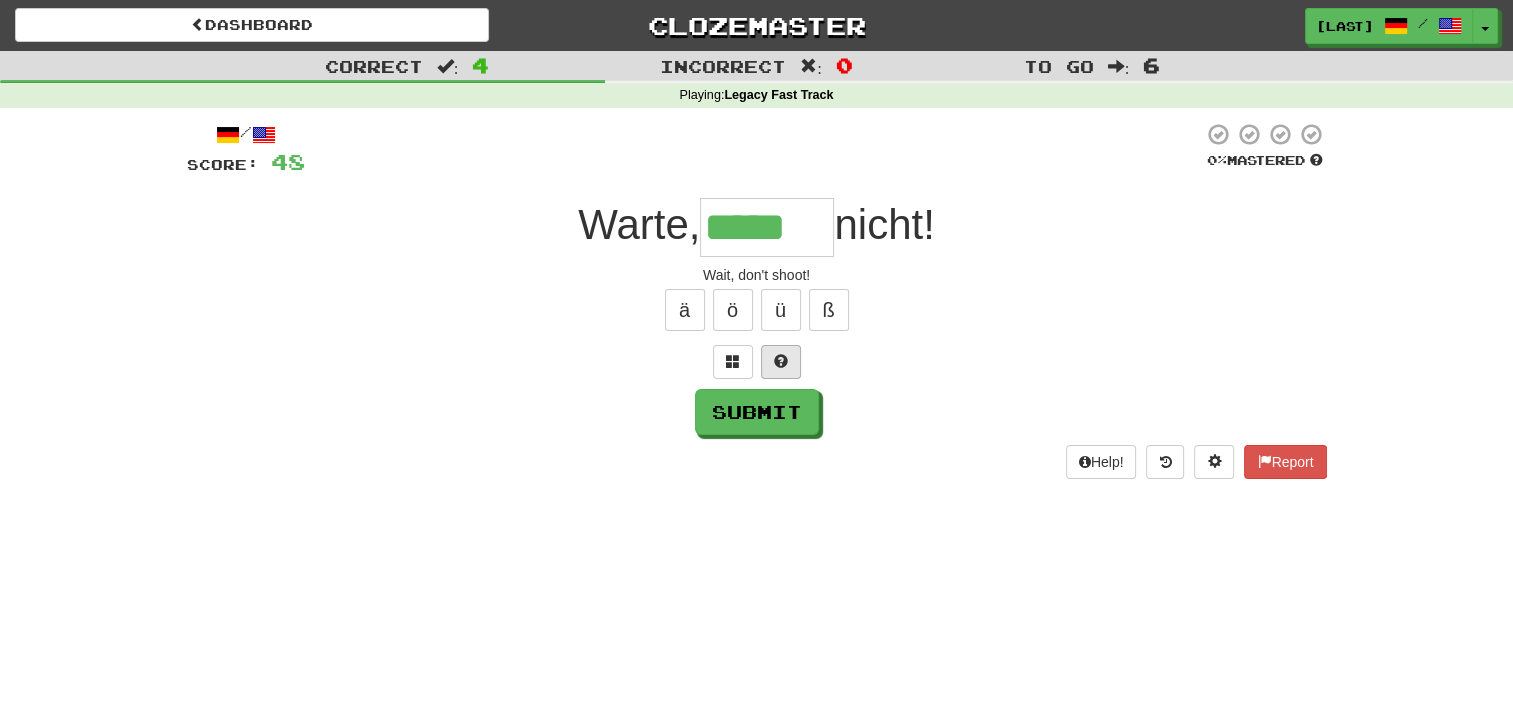 type on "******" 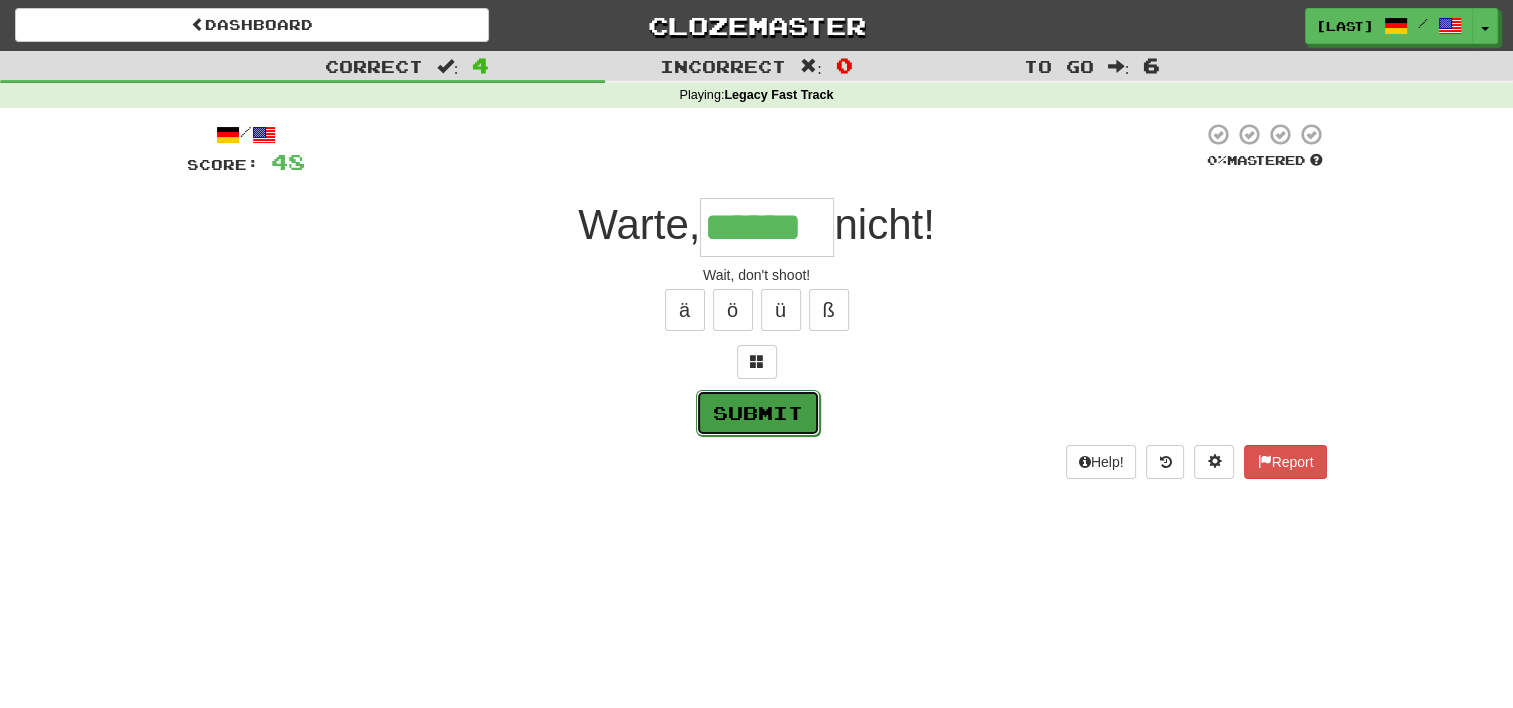 click on "Submit" at bounding box center (758, 413) 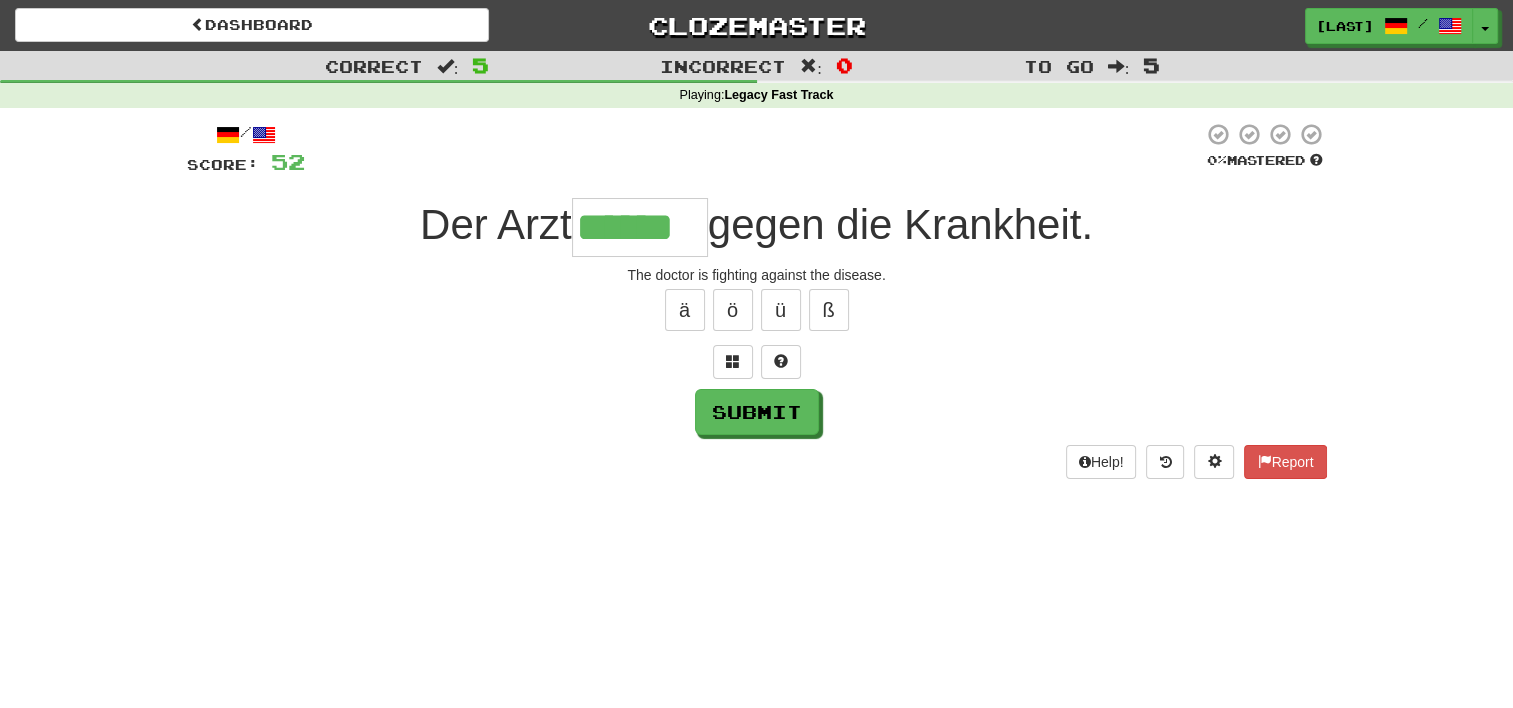 type on "******" 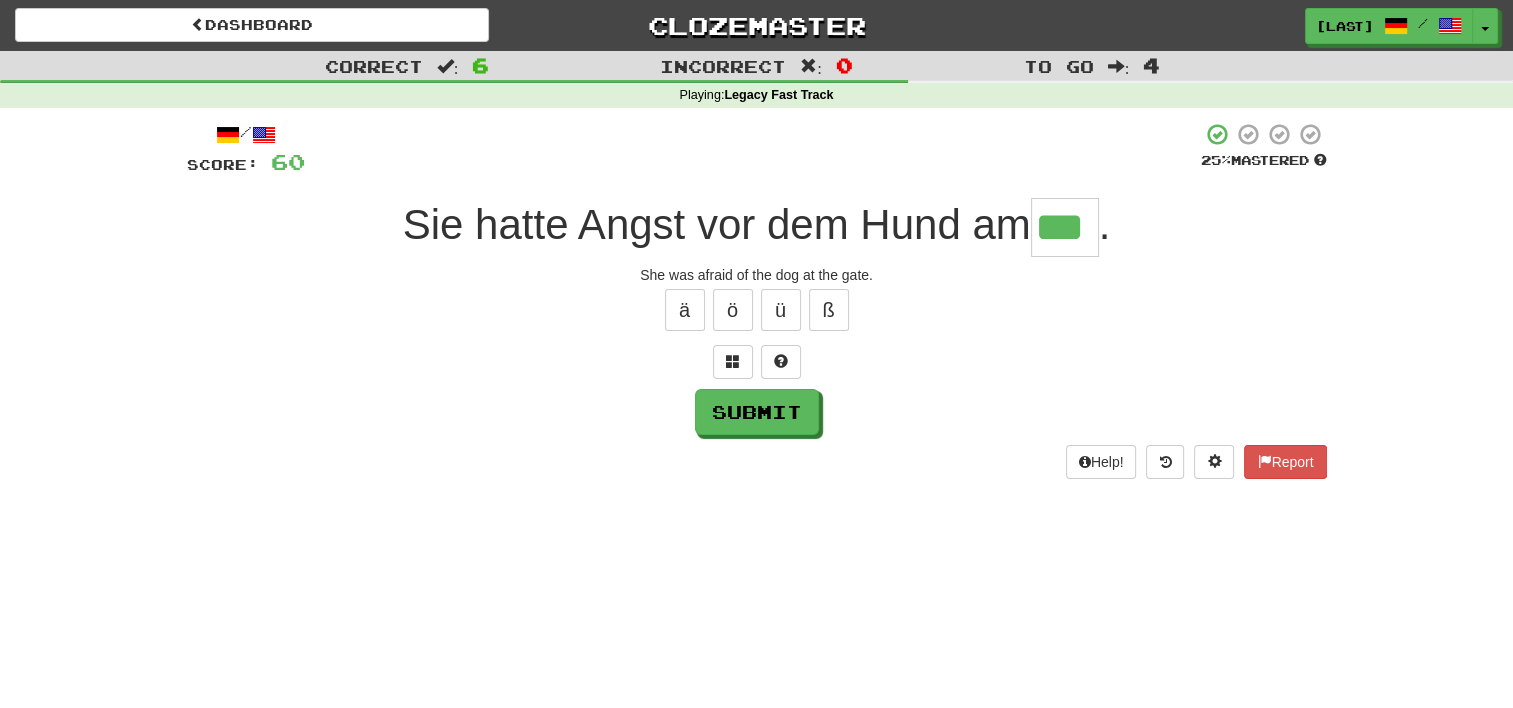 type on "***" 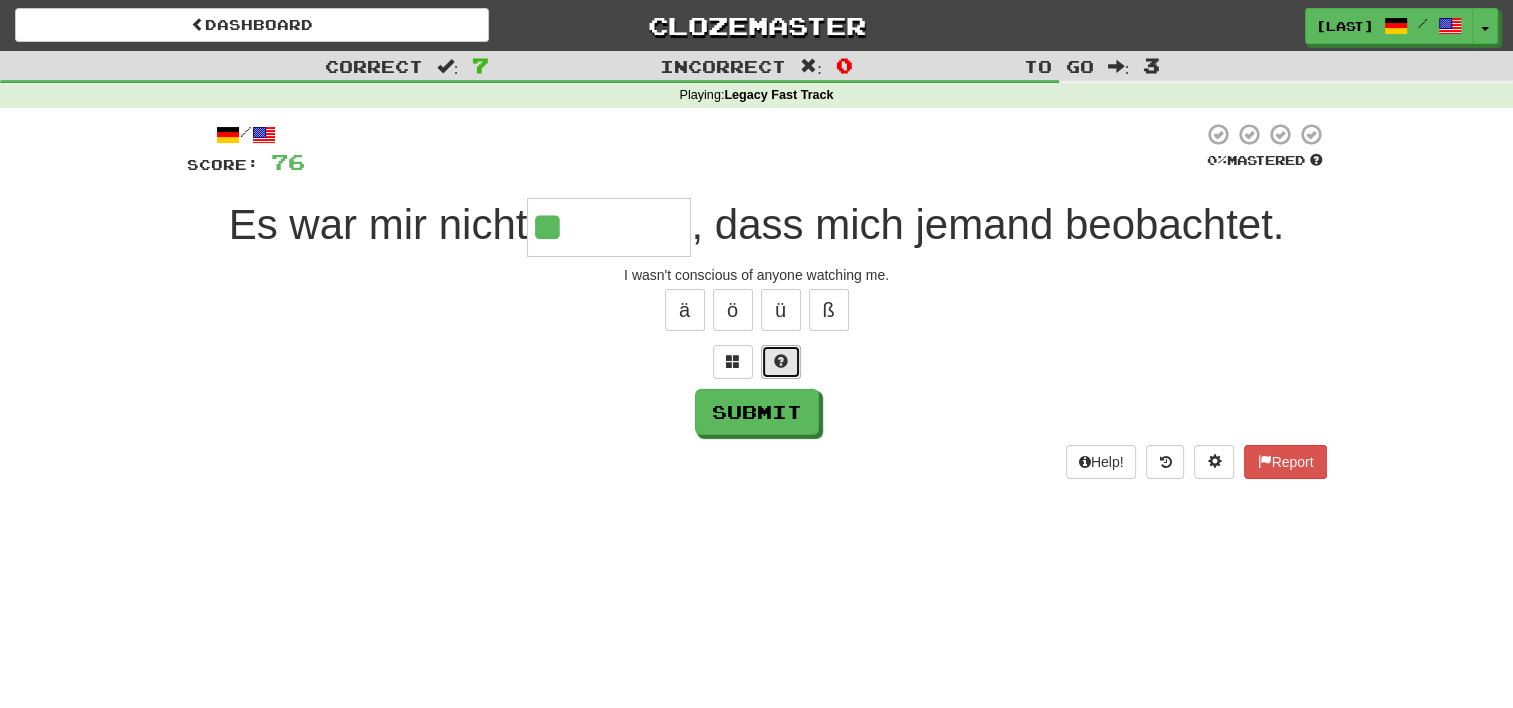 click at bounding box center (781, 361) 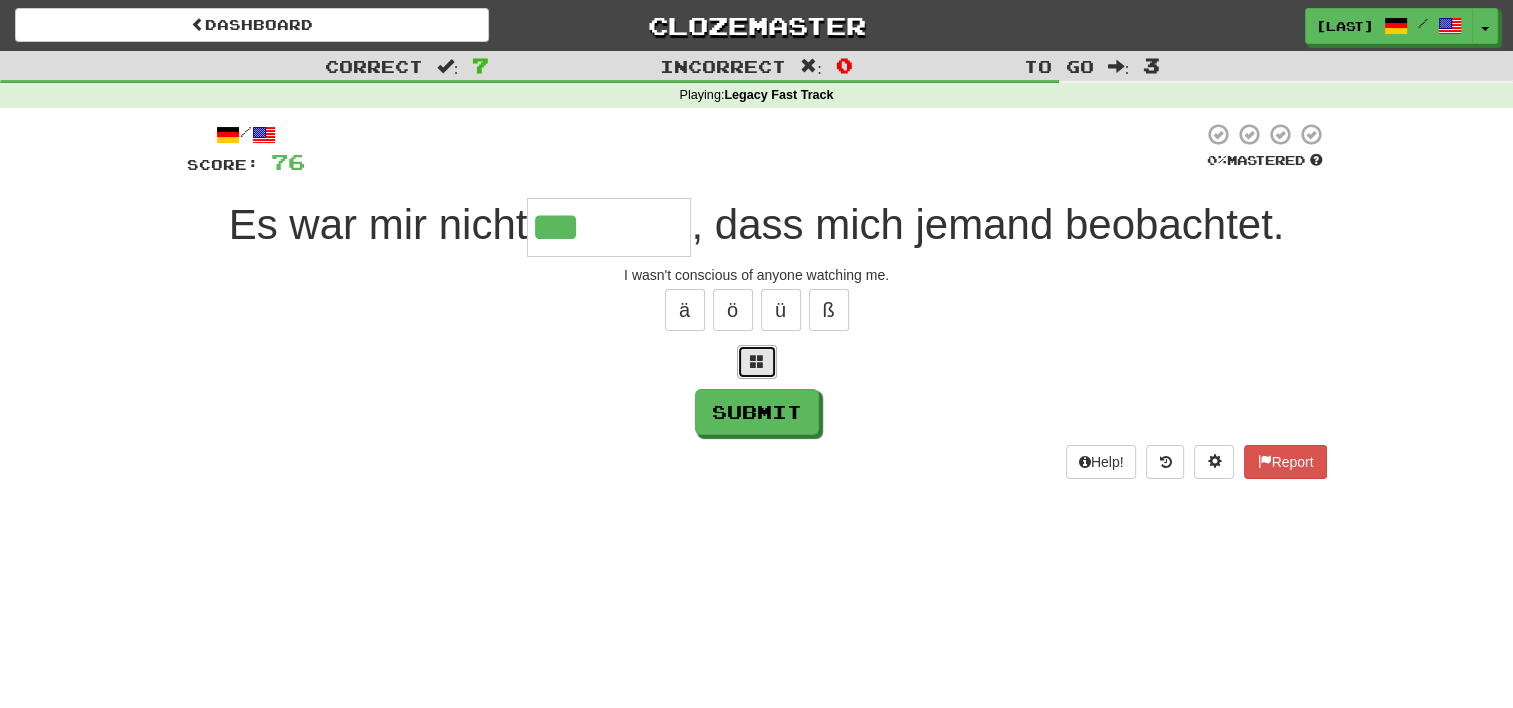 click at bounding box center (757, 361) 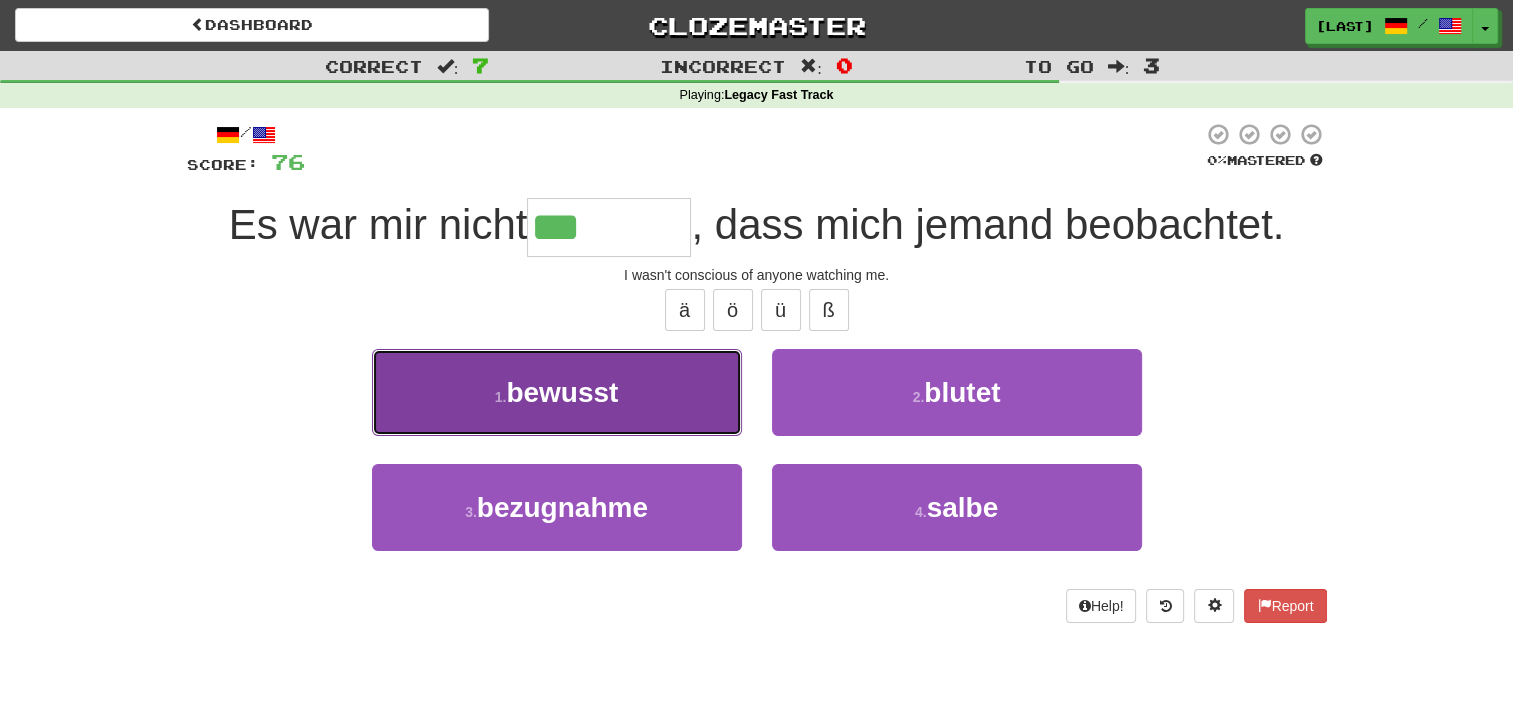 click on "1 .  bewusst" at bounding box center [557, 392] 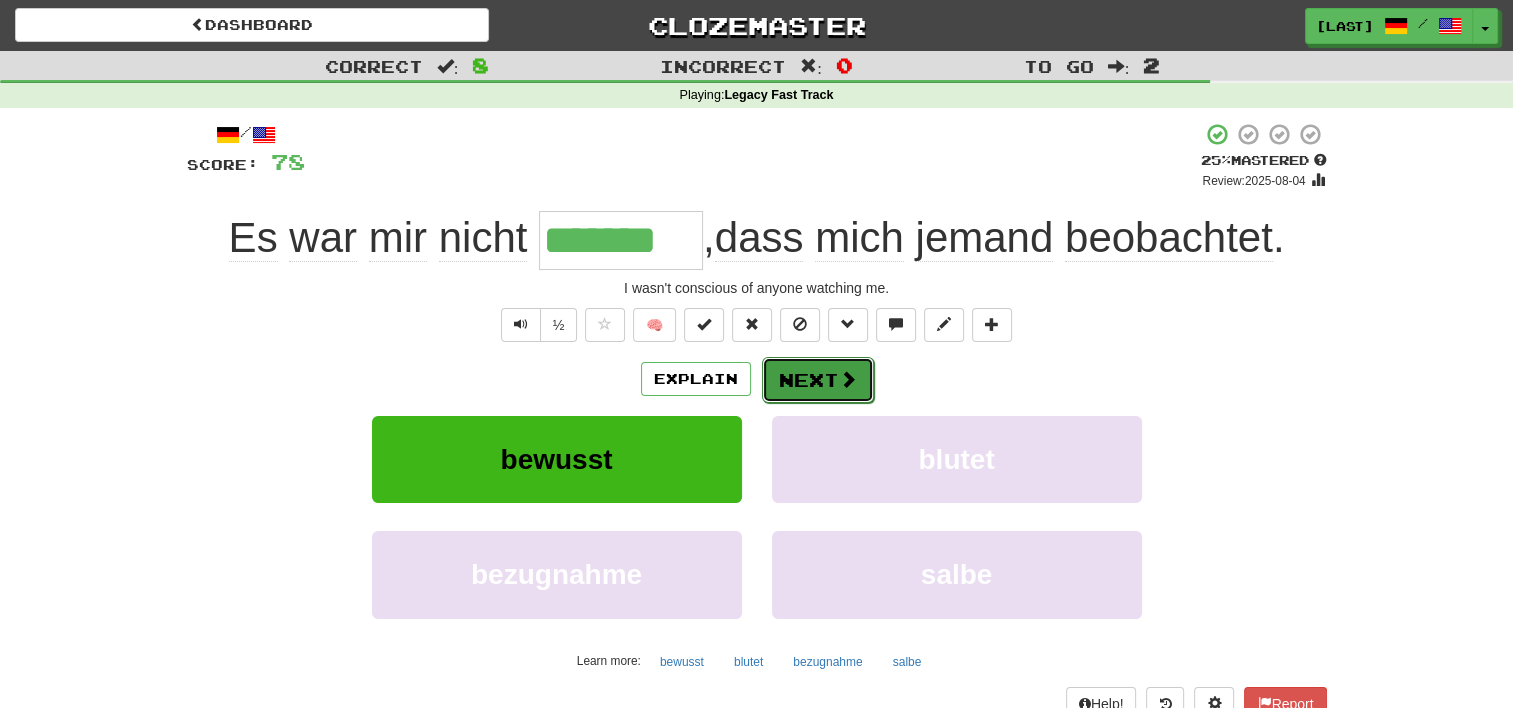 click at bounding box center (848, 379) 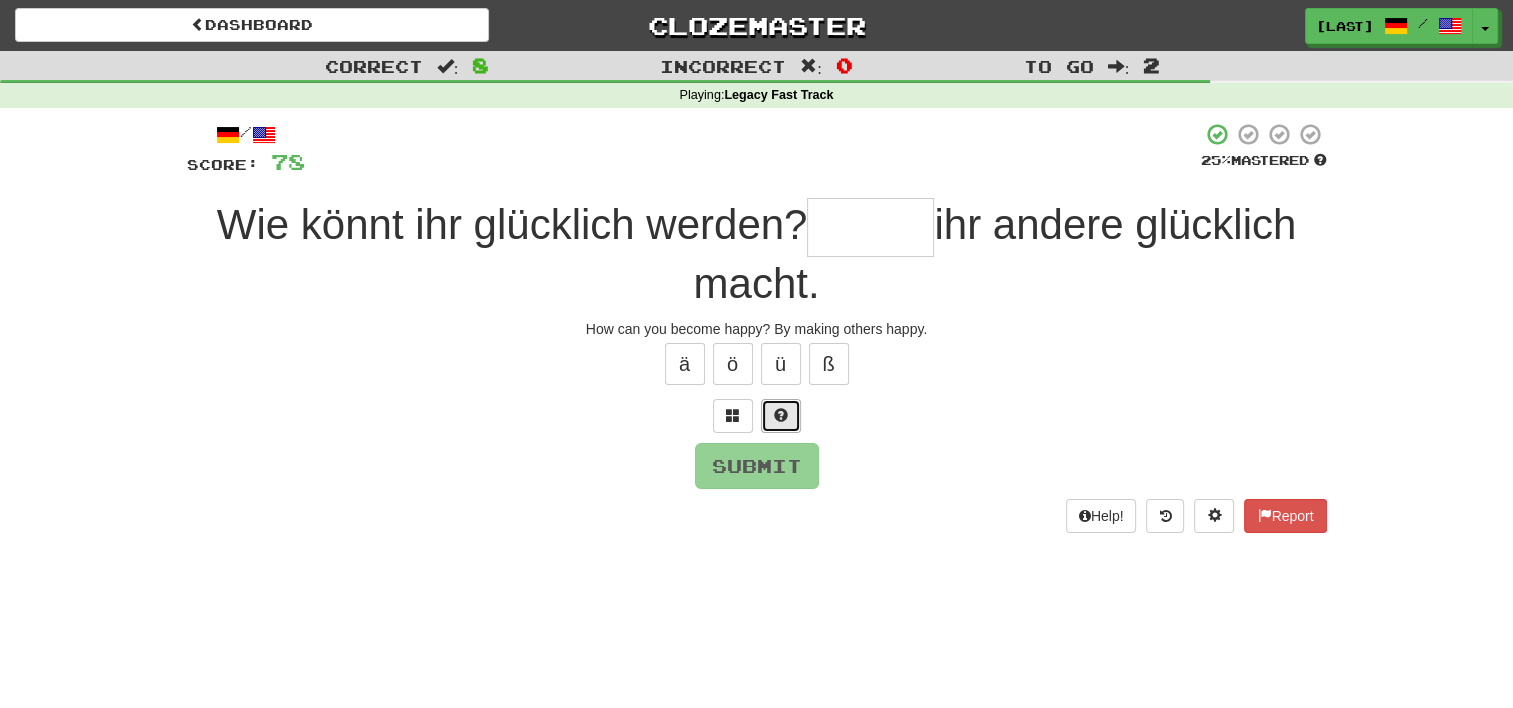 click at bounding box center (781, 415) 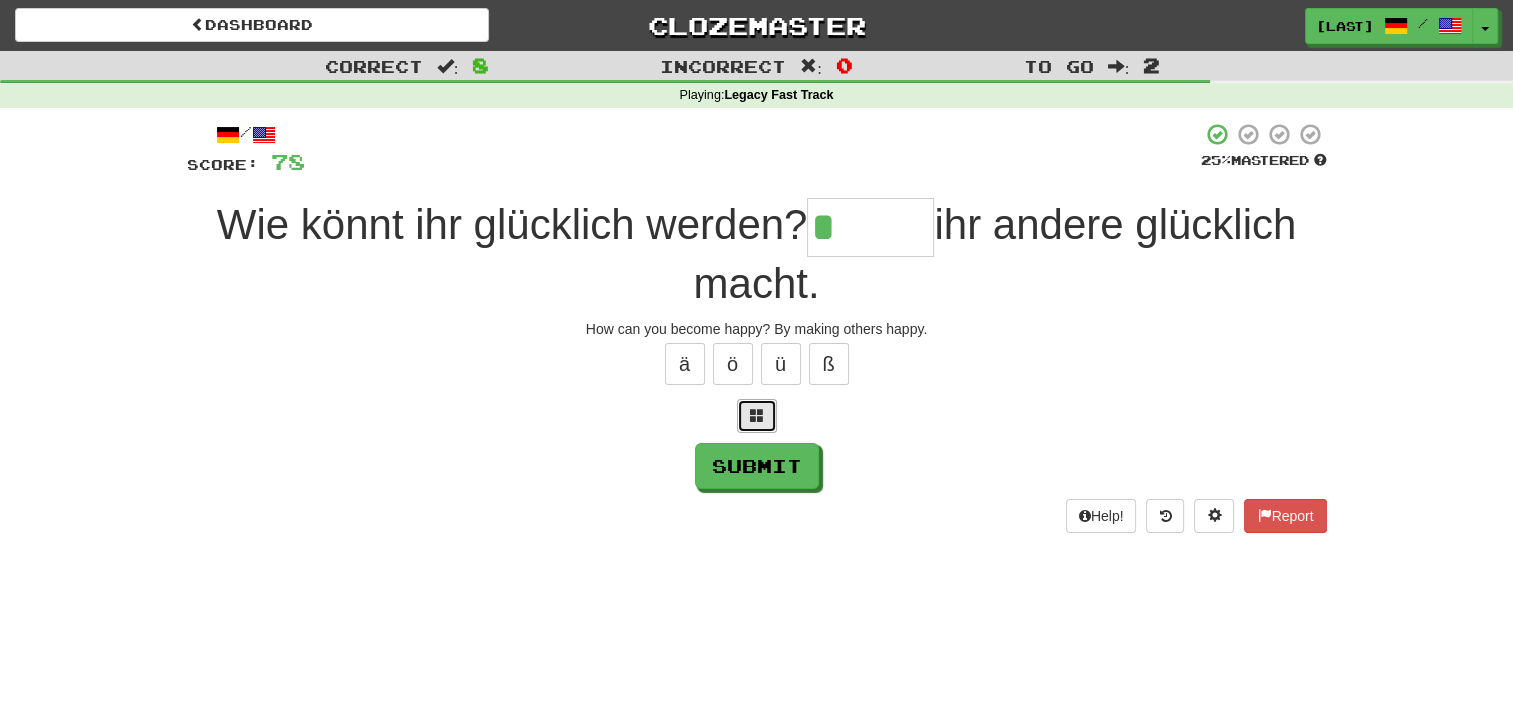 click at bounding box center [757, 415] 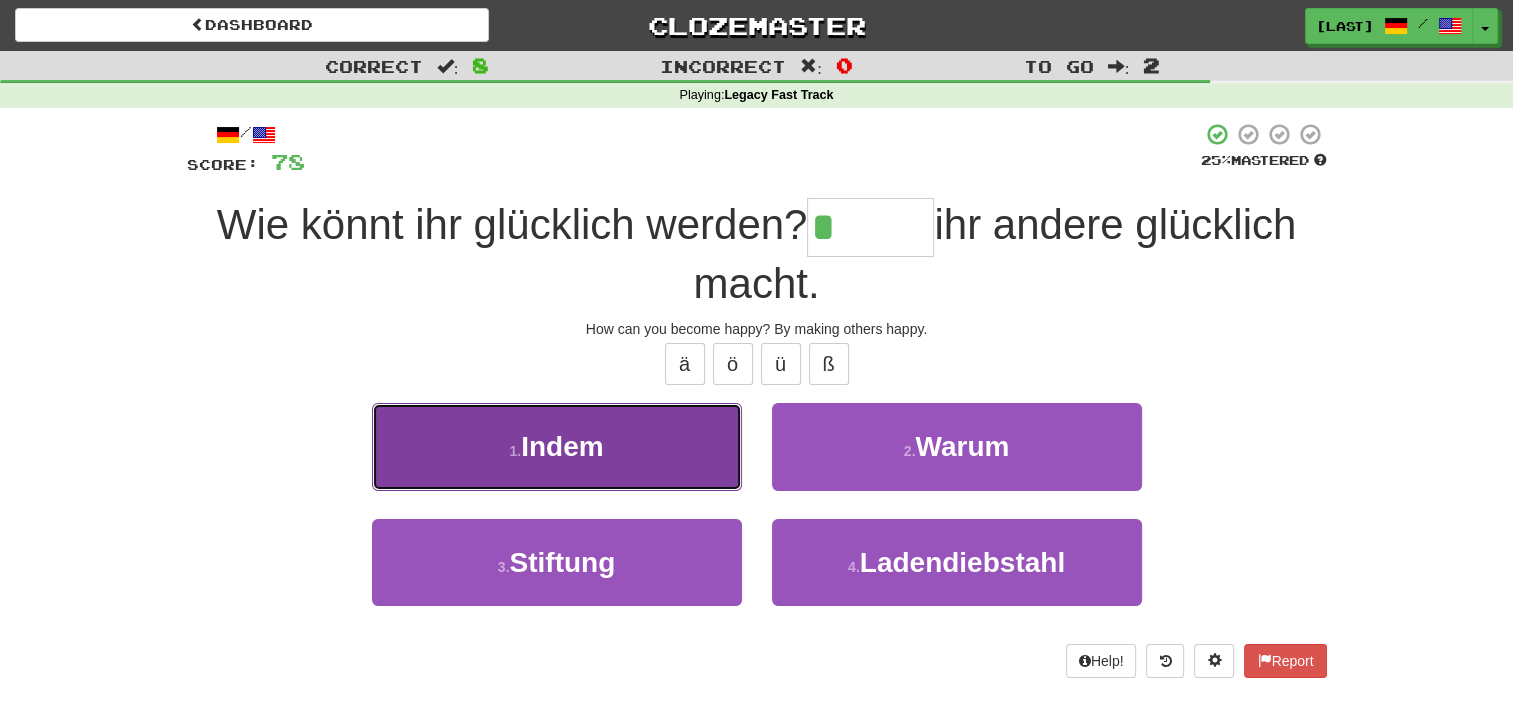 click on "1 .  Indem" at bounding box center [557, 446] 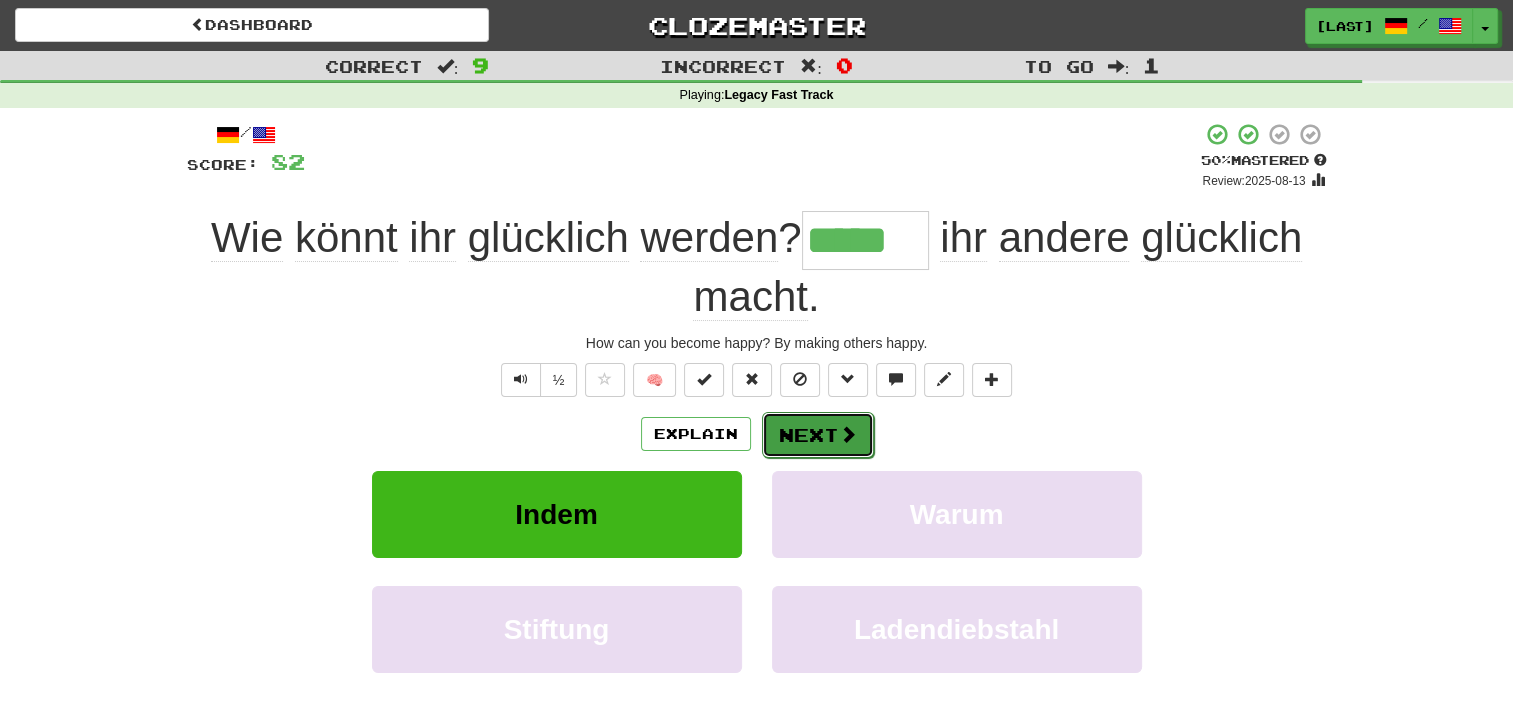 click at bounding box center [848, 434] 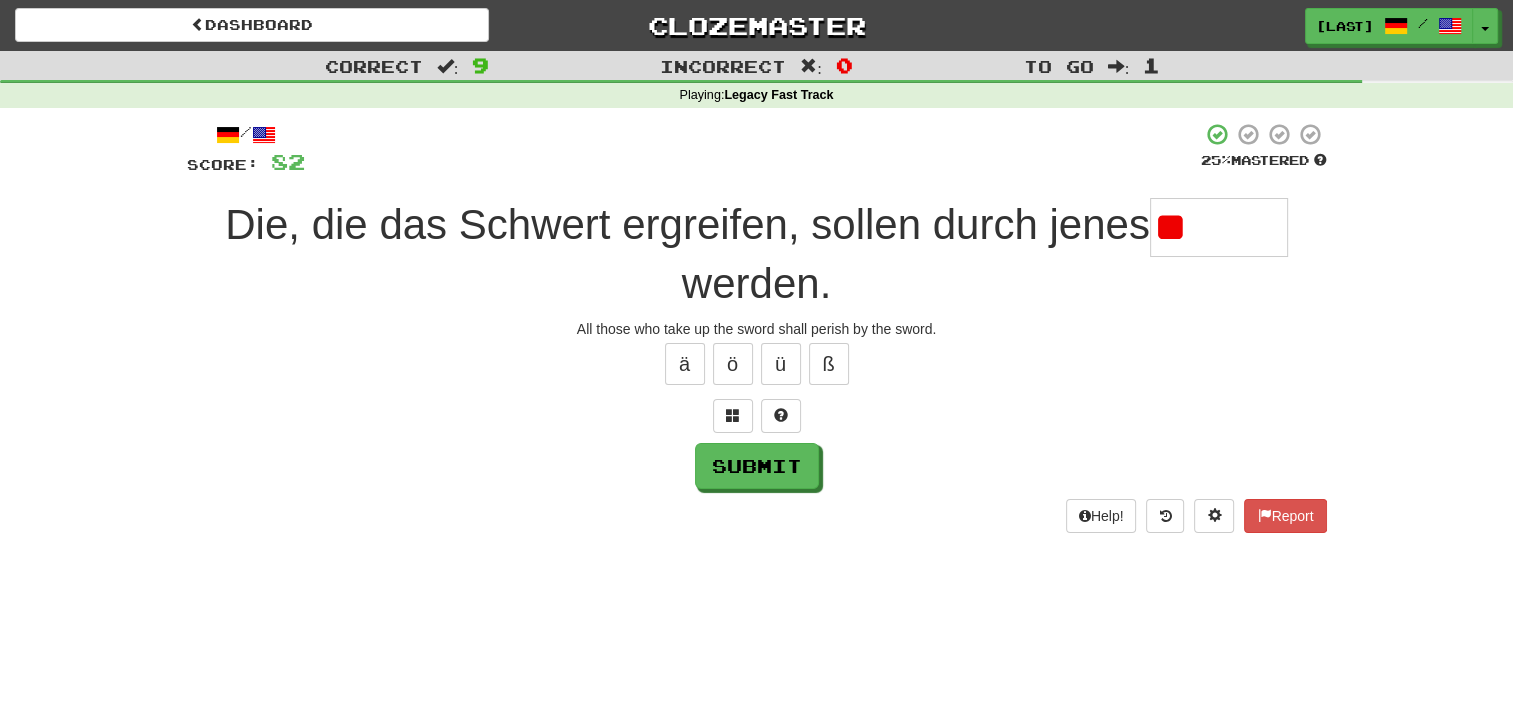 type on "*" 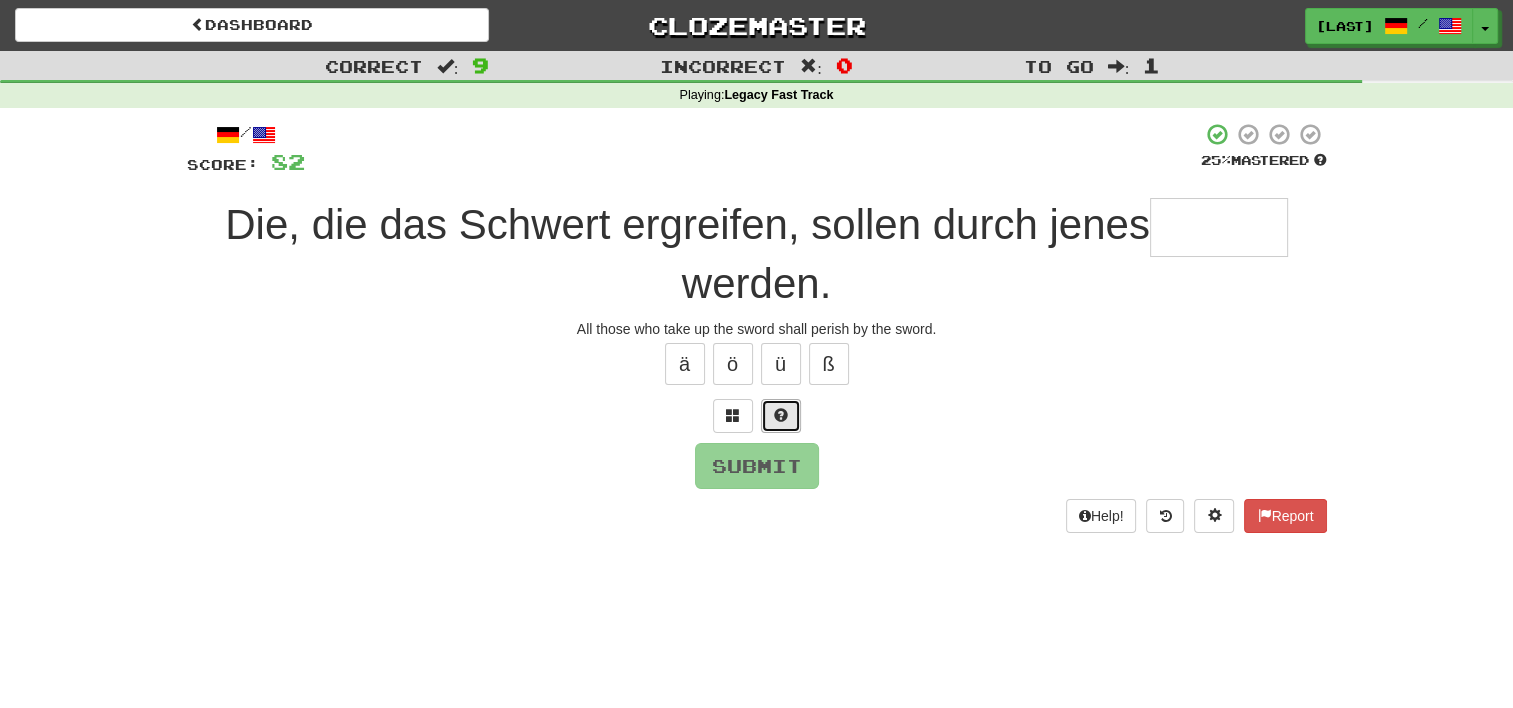 click at bounding box center [781, 415] 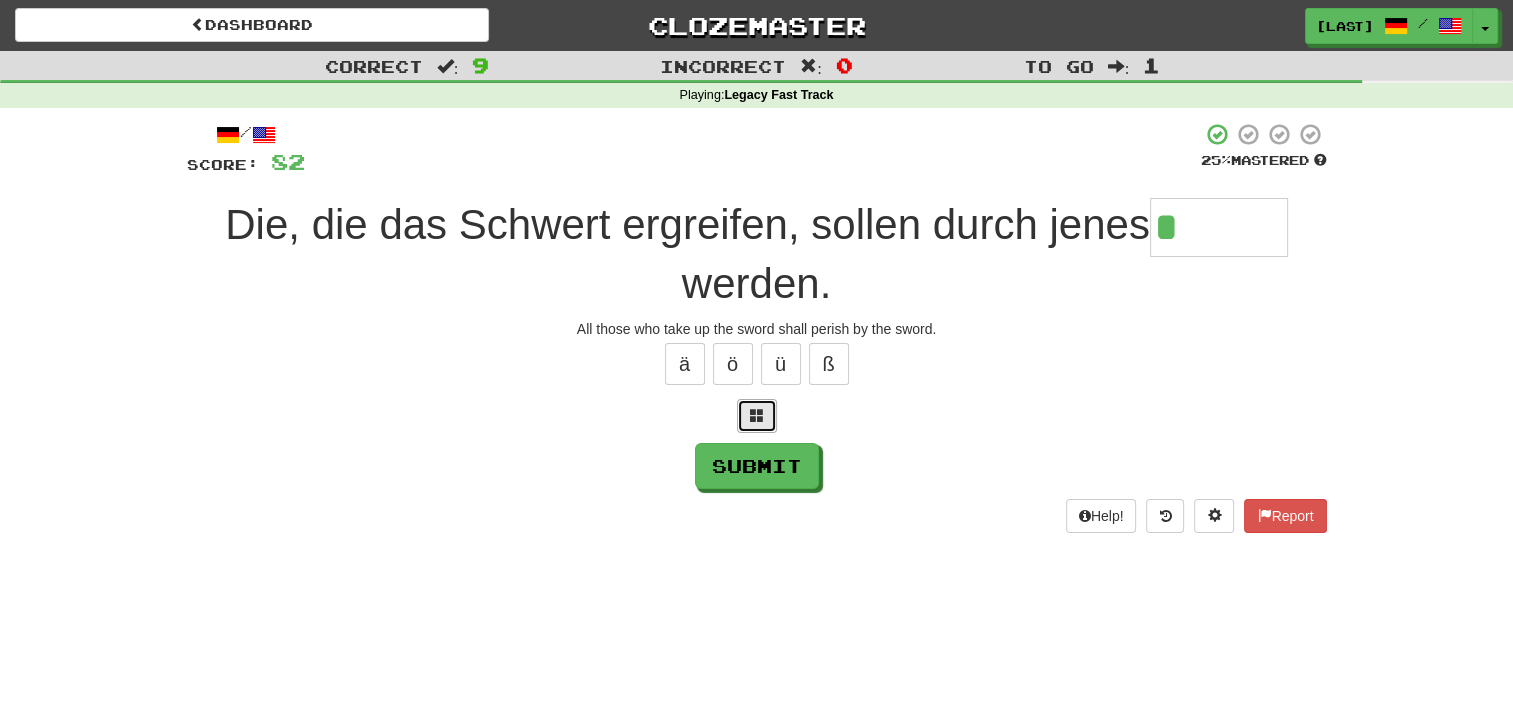 click at bounding box center (757, 415) 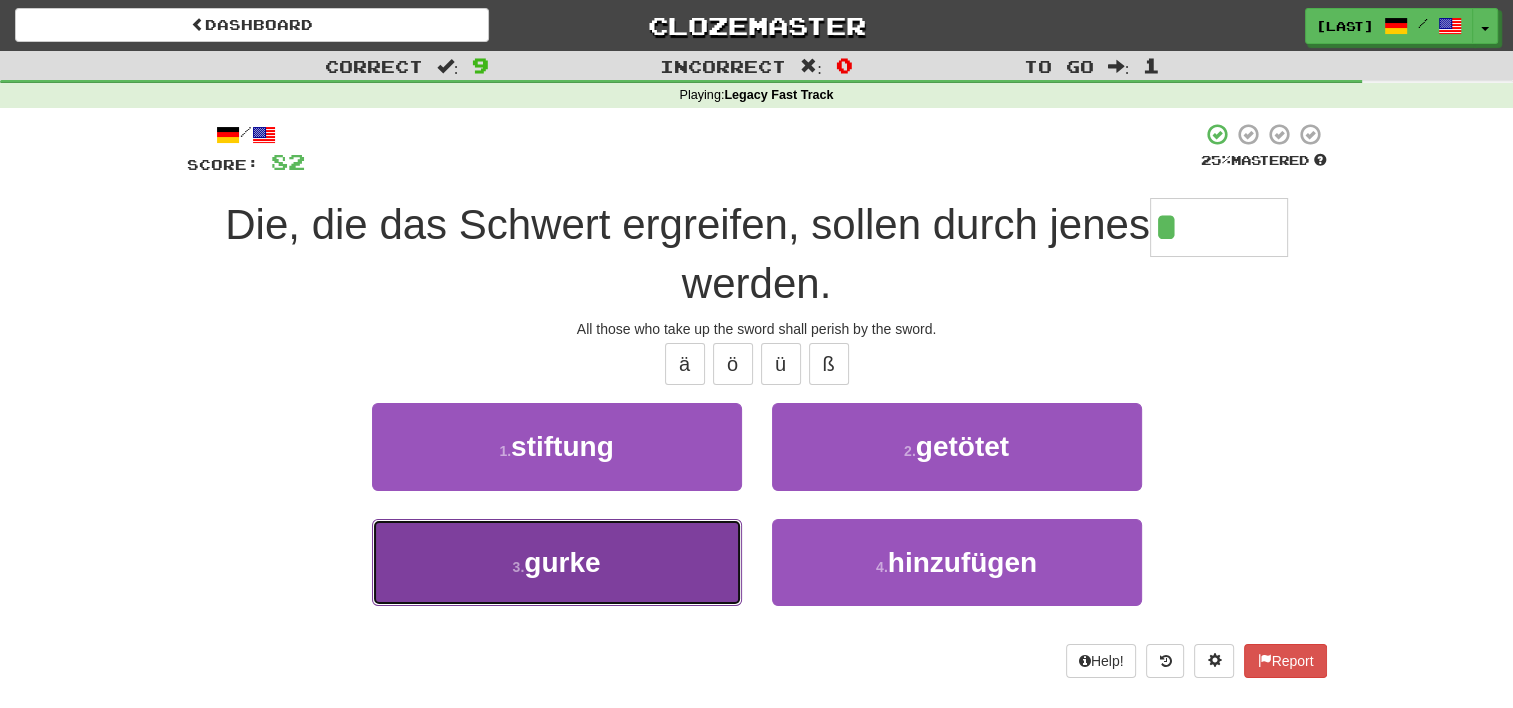 click on "3 .  gurke" at bounding box center [557, 562] 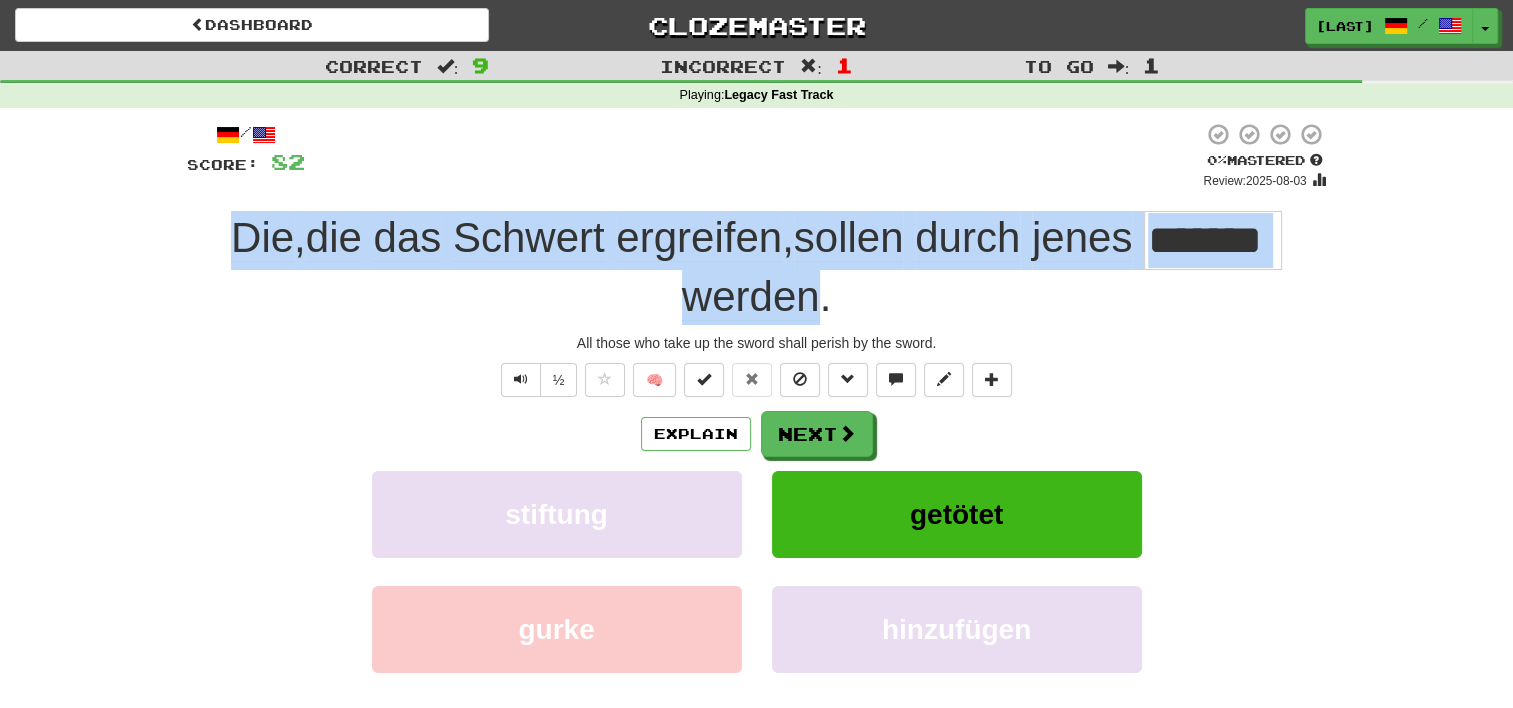 drag, startPoint x: 224, startPoint y: 243, endPoint x: 818, endPoint y: 302, distance: 596.9229 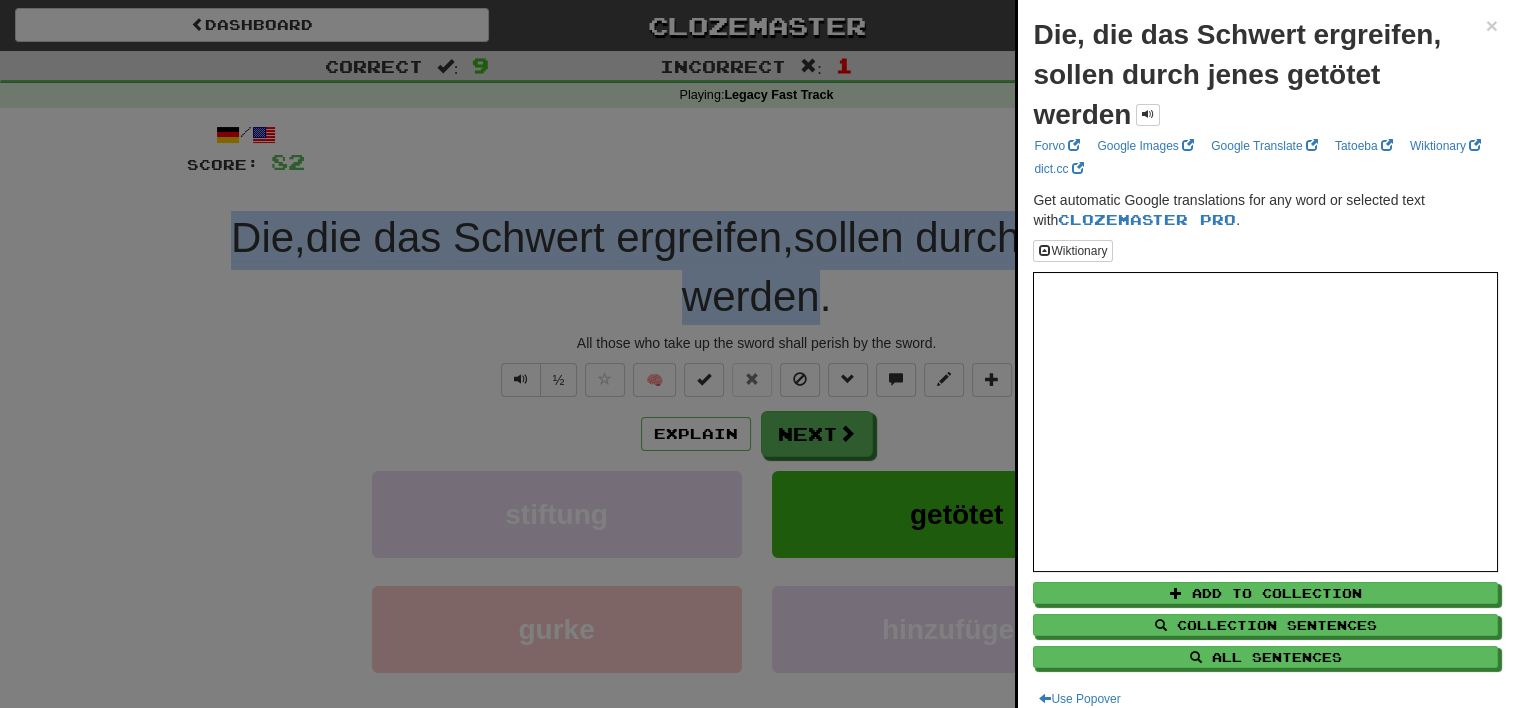 copy on "Die ,  die   das   Schwert   ergreifen ,  sollen   durch   jenes     werden" 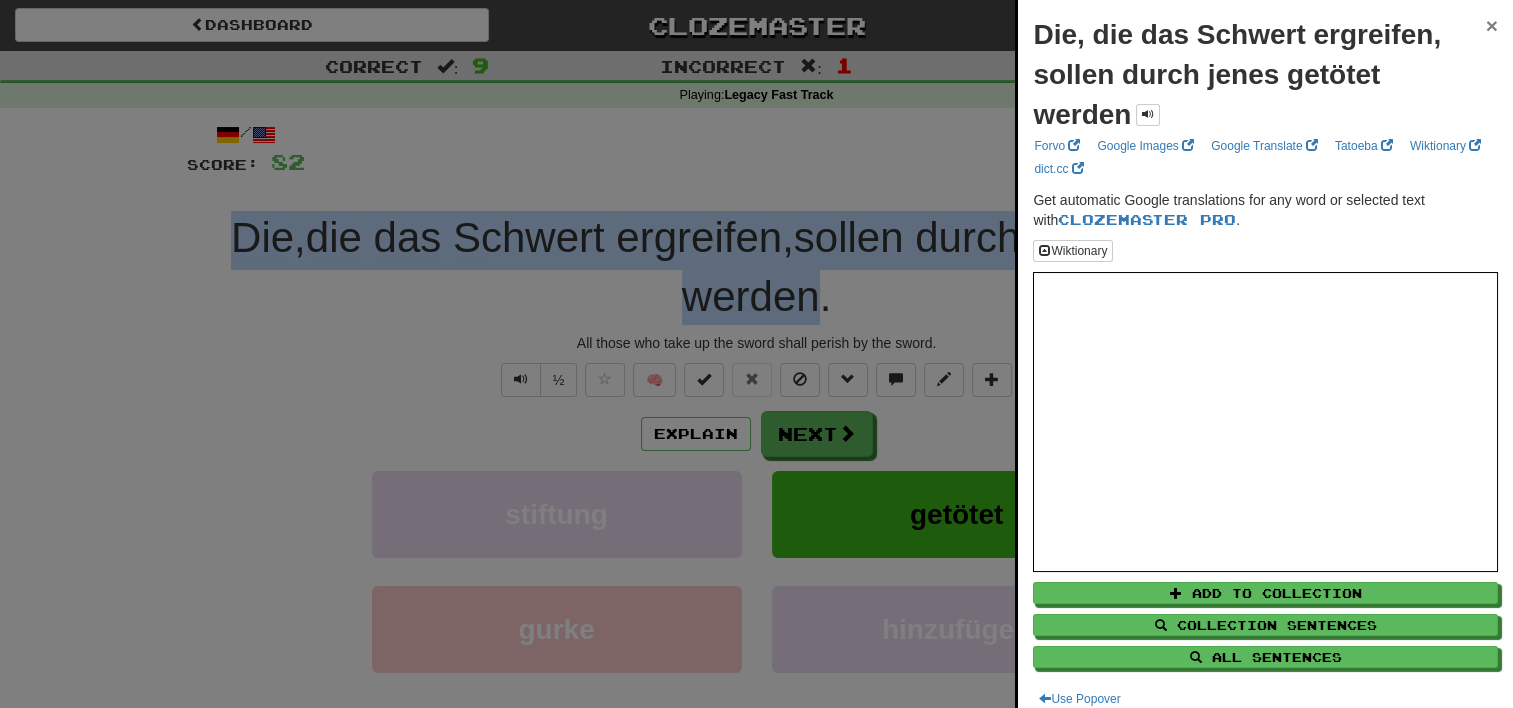 click on "×" at bounding box center (1492, 25) 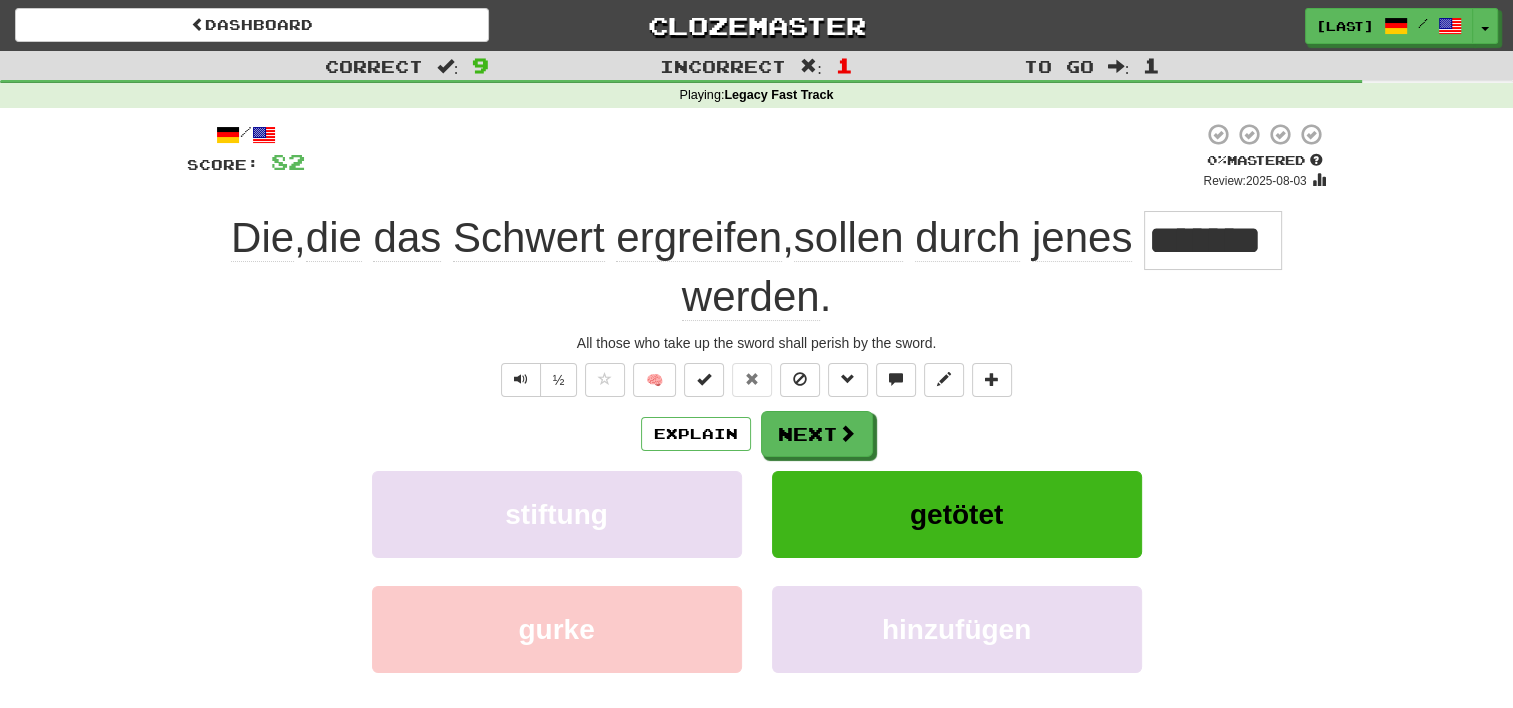 click on "½ 🧠" at bounding box center [757, 380] 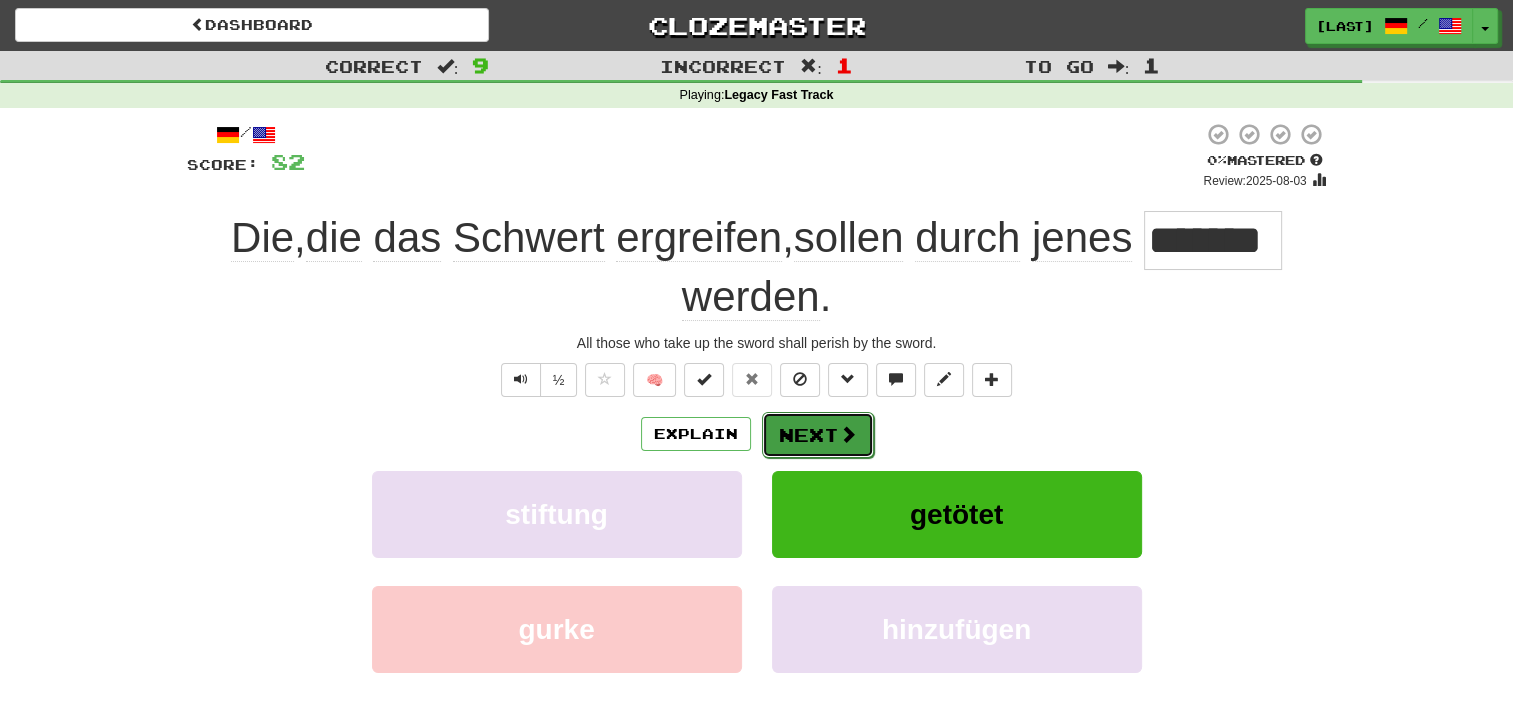 click on "Next" at bounding box center [818, 435] 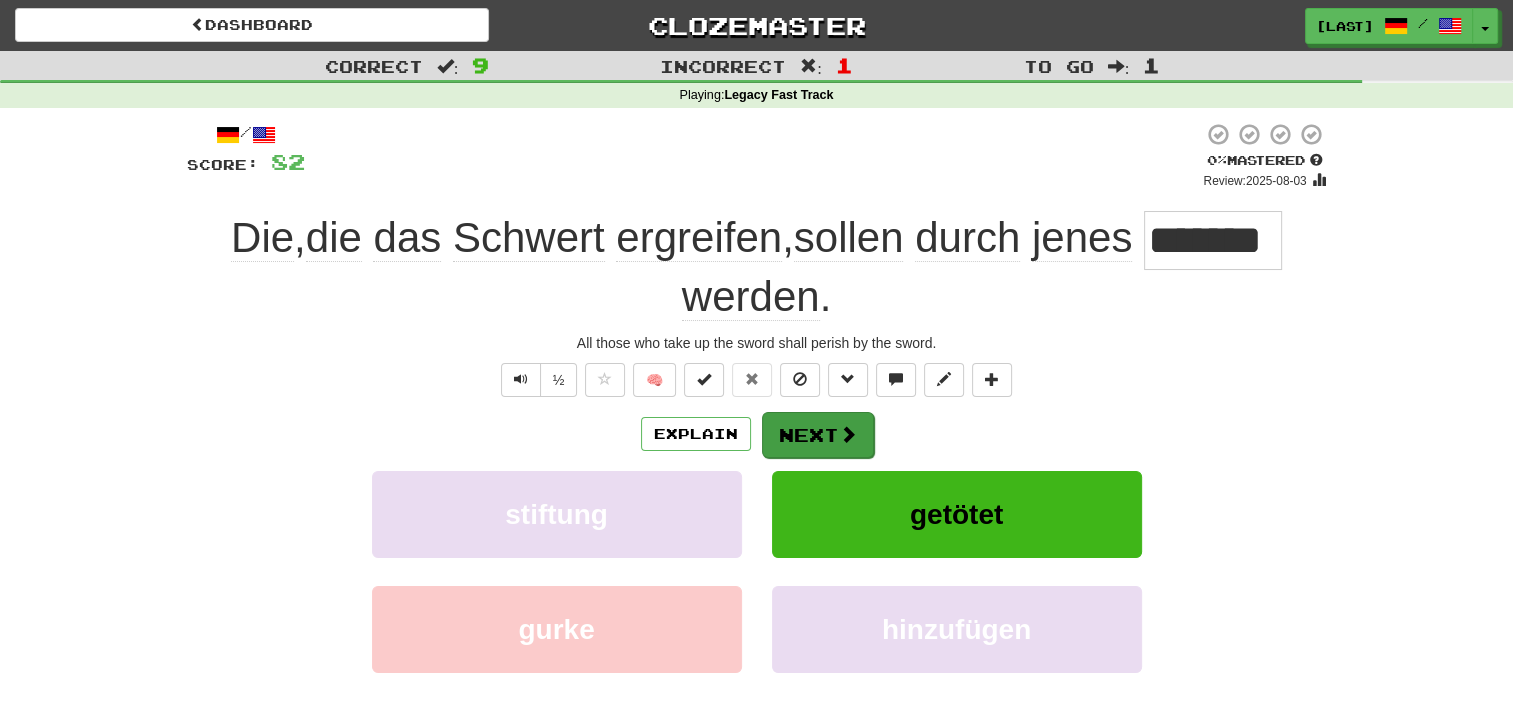 type 